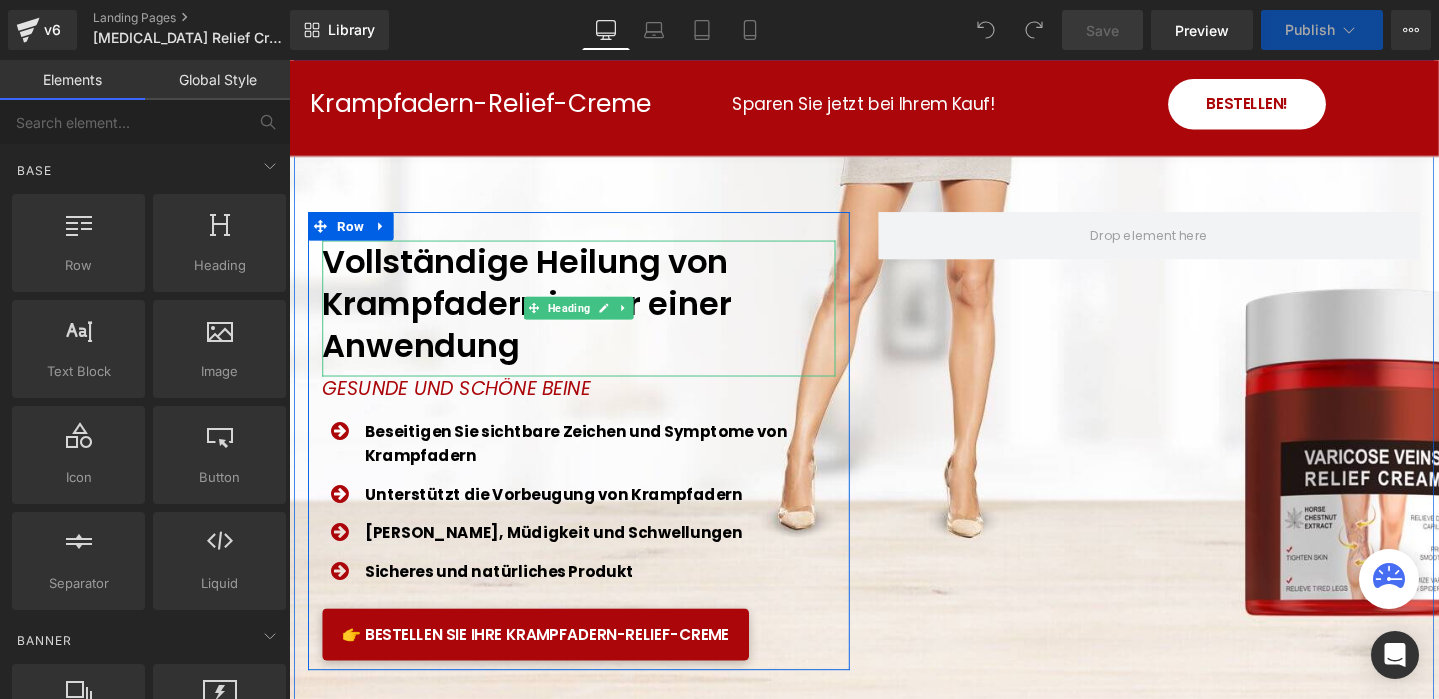 scroll, scrollTop: 0, scrollLeft: 0, axis: both 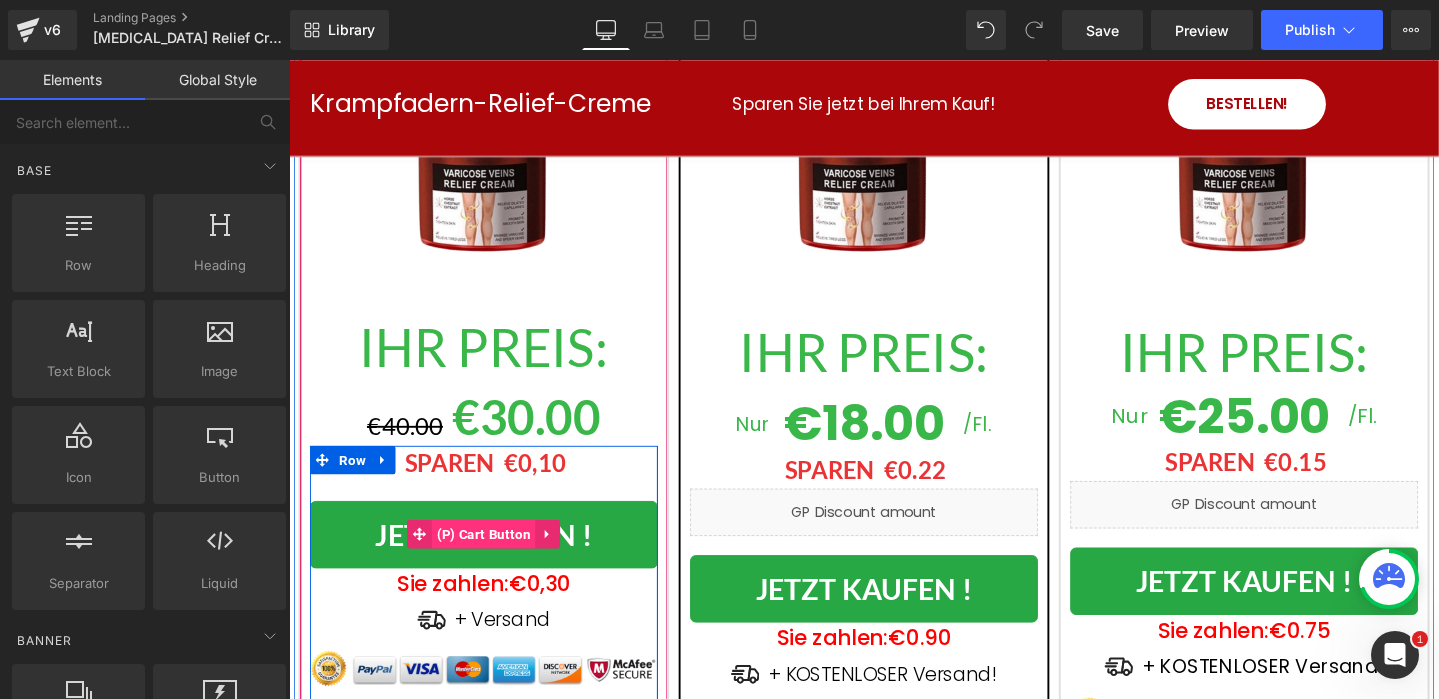 click on "(P) Cart Button" at bounding box center (494, 559) 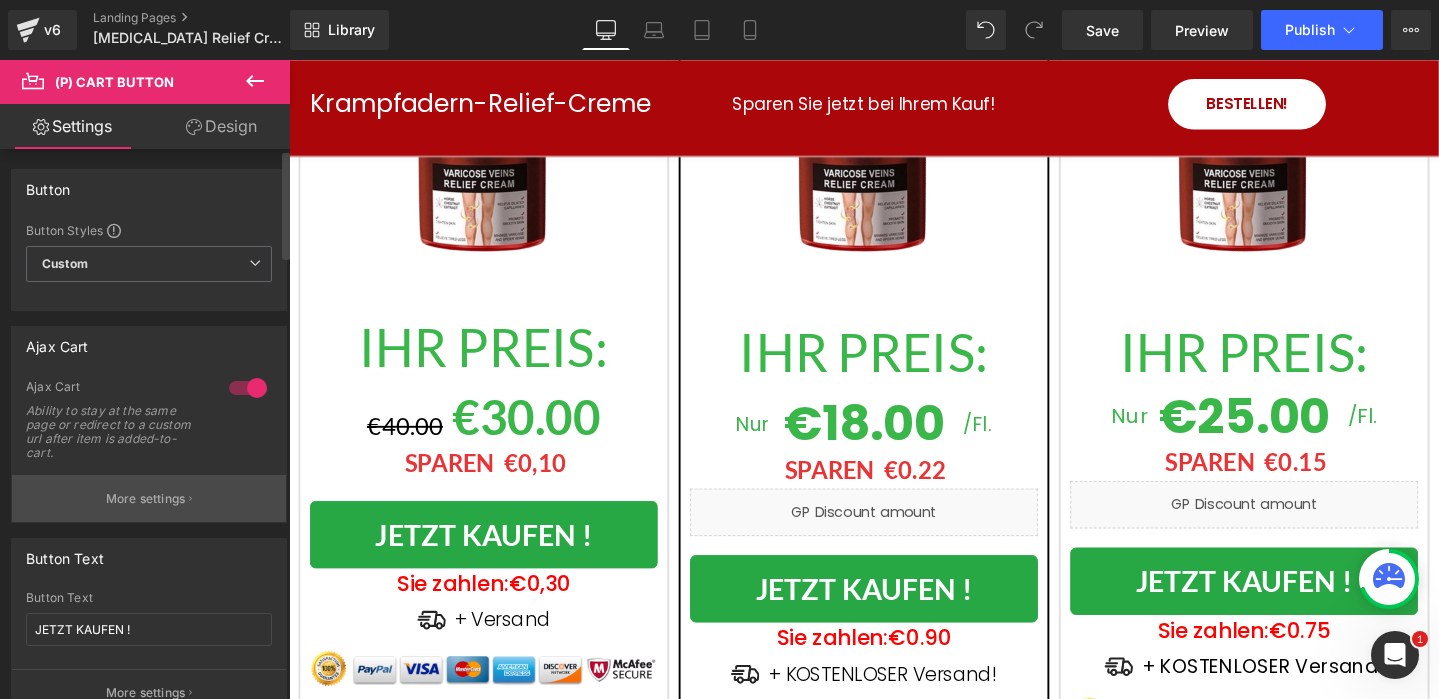 click on "More settings" at bounding box center [146, 499] 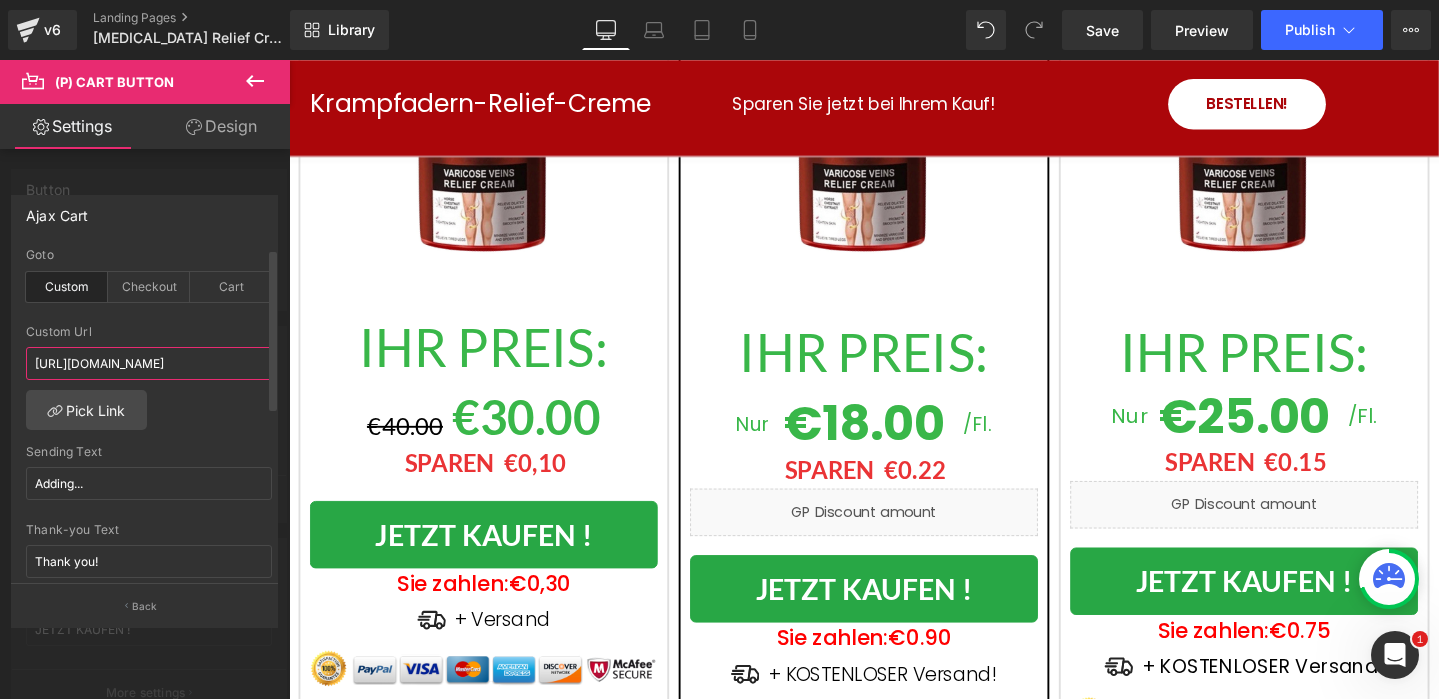 click on "[URL][DOMAIN_NAME]" at bounding box center [149, 363] 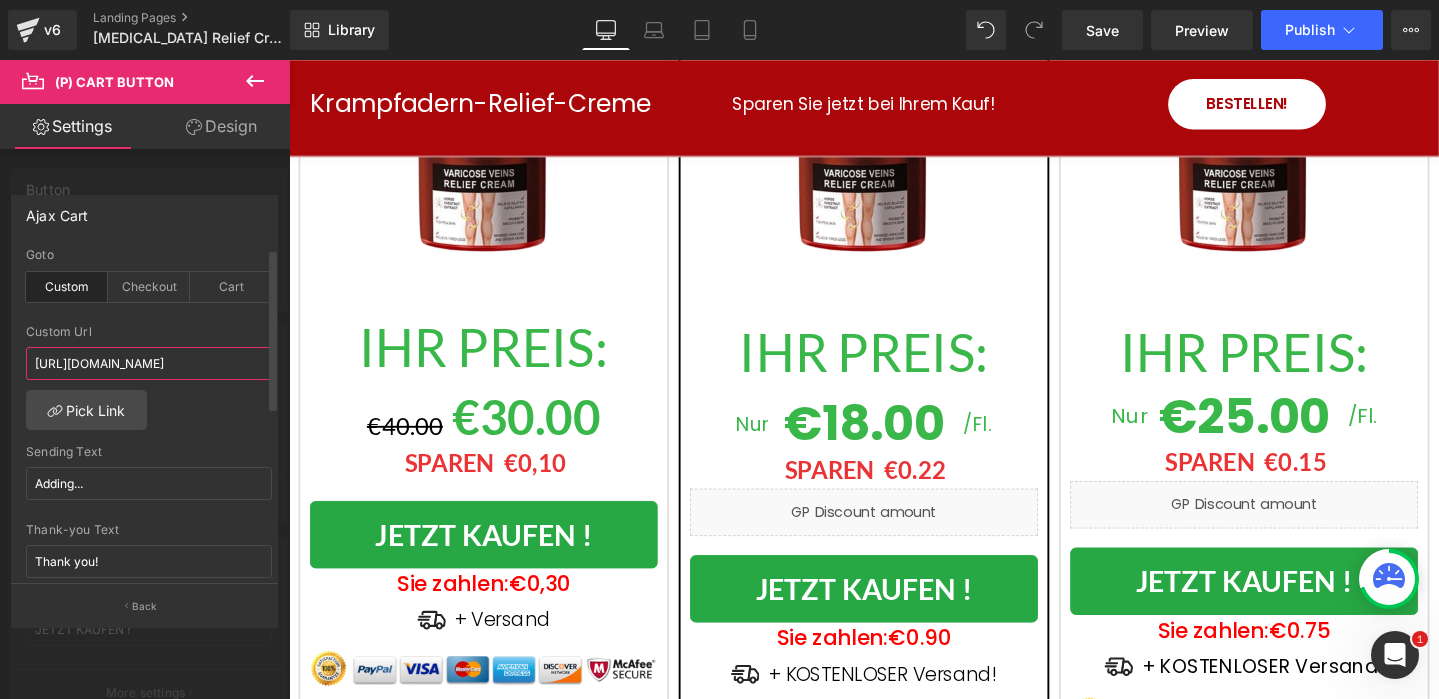 type on "[URL][DOMAIN_NAME]" 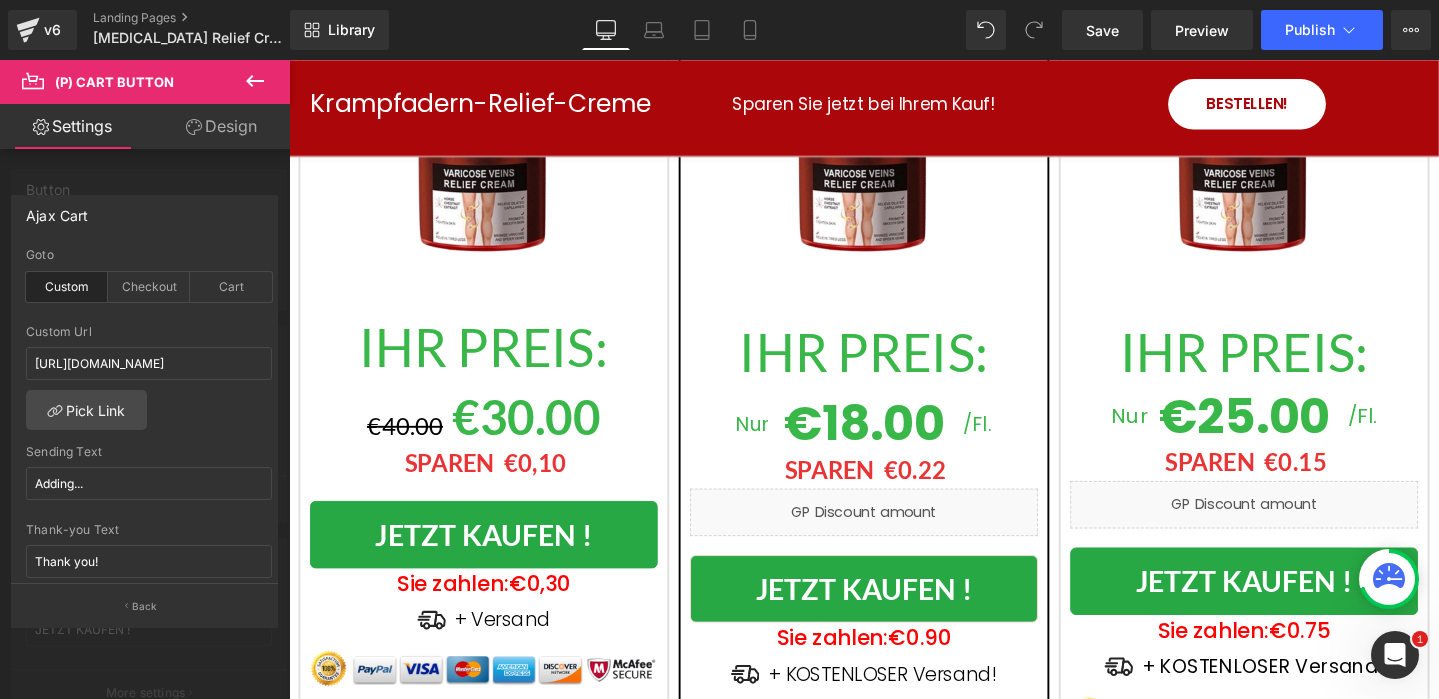 click on "Image         Vollständige Heilung von Krampfadern in nur einer Anwendung Heading         GESUNDE UND SCHÖNE BEINE Heading
Icon
Beseitigen Sie sichtbare Zeichen und Symptome von Krampfadern
Text Block
Icon
Unterstützt die Vorbeugung von Krampfadern Text Block
Icon" at bounding box center [894, -1307] 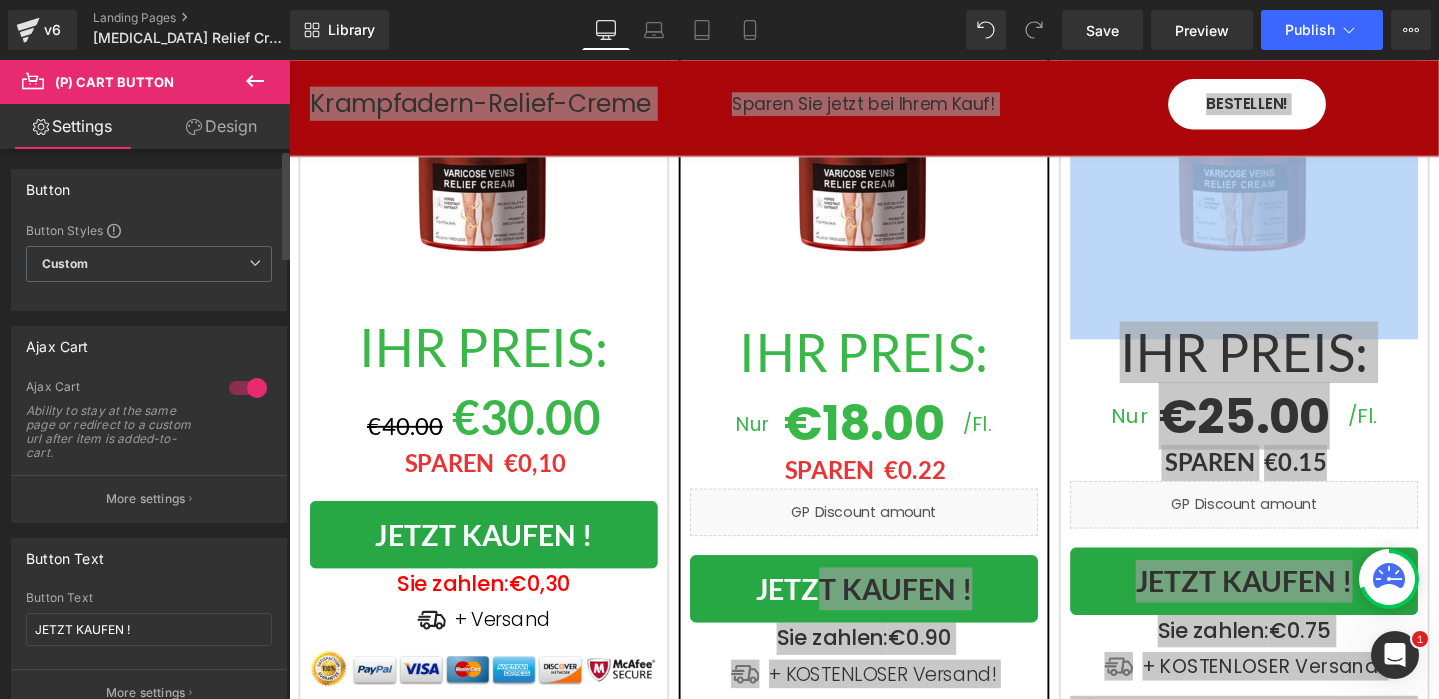 click on "More settings" at bounding box center (146, 499) 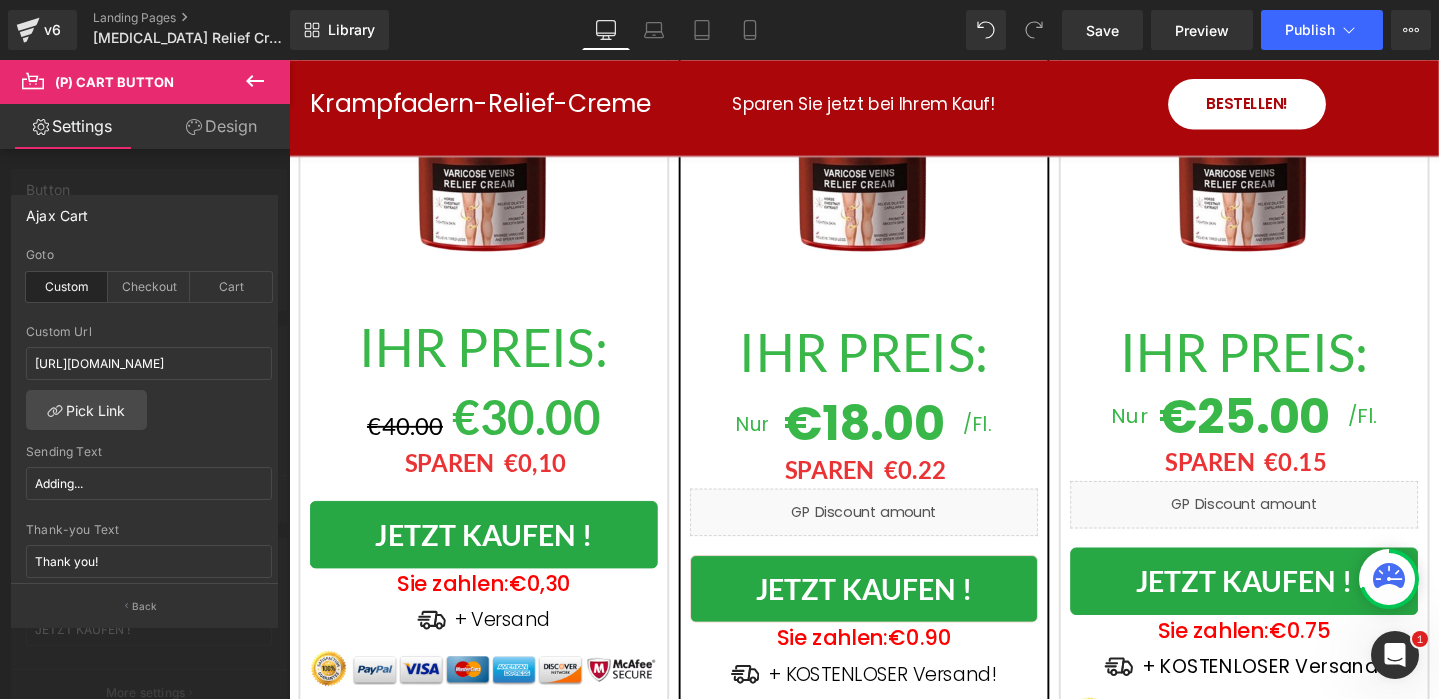 click on "Image         Vollständige Heilung von Krampfadern in nur einer Anwendung Heading         GESUNDE UND SCHÖNE BEINE Heading
Icon
Beseitigen Sie sichtbare Zeichen und Symptome von Krampfadern
Text Block
Icon
Unterstützt die Vorbeugung von Krampfadern Text Block
Icon" at bounding box center [894, -1307] 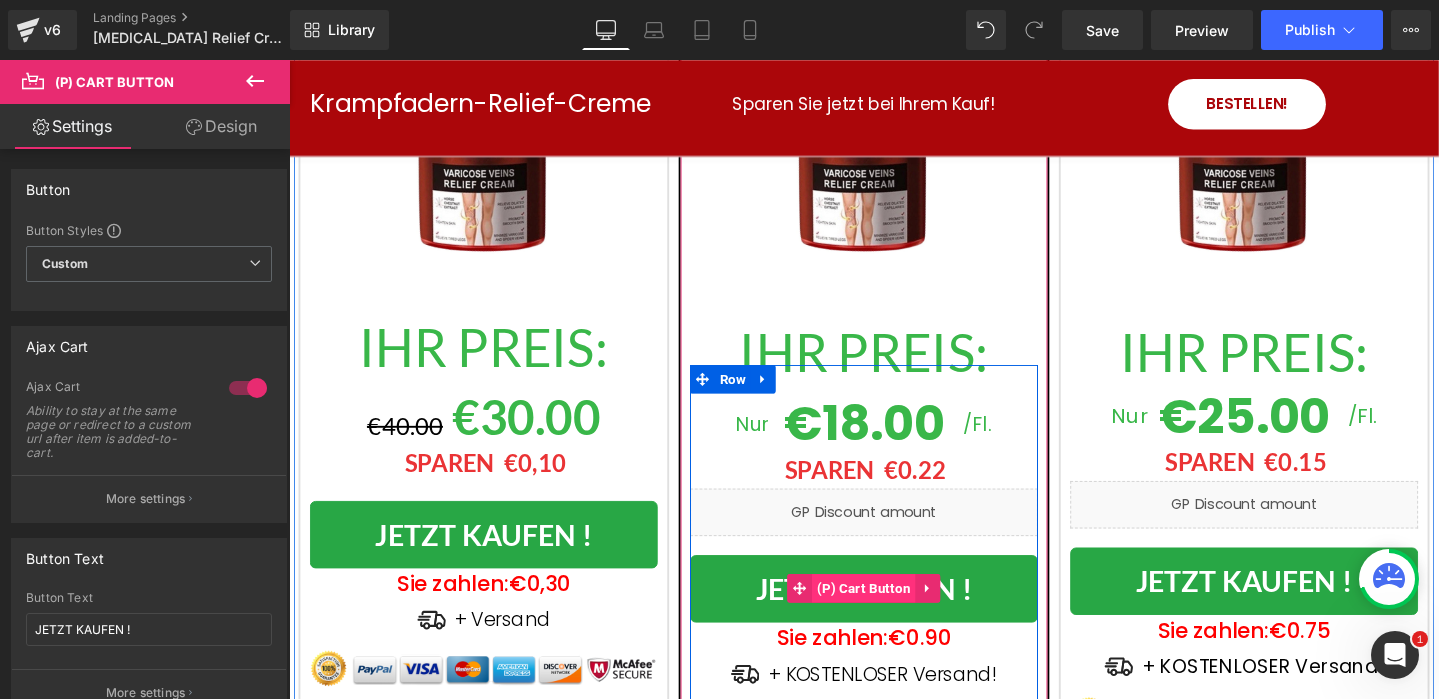 click on "(P) Cart Button" at bounding box center [894, 616] 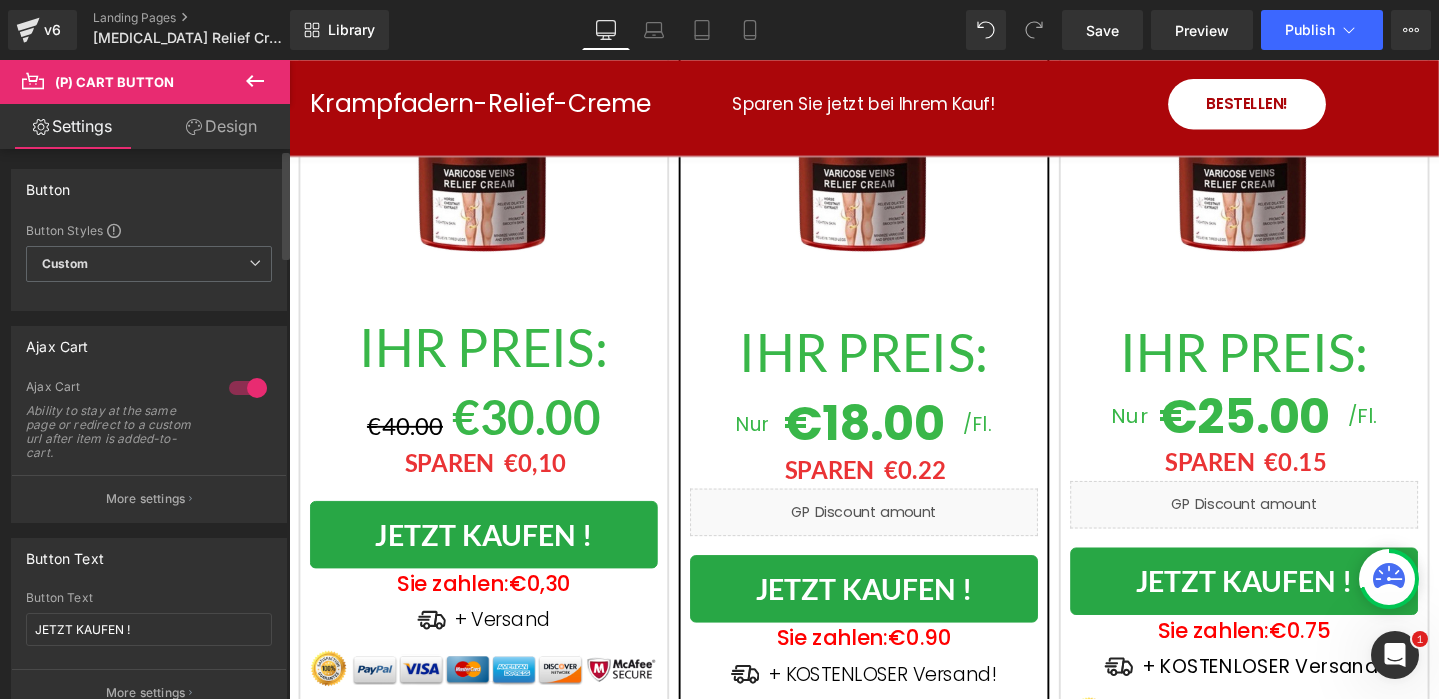 click on "More settings" at bounding box center (146, 499) 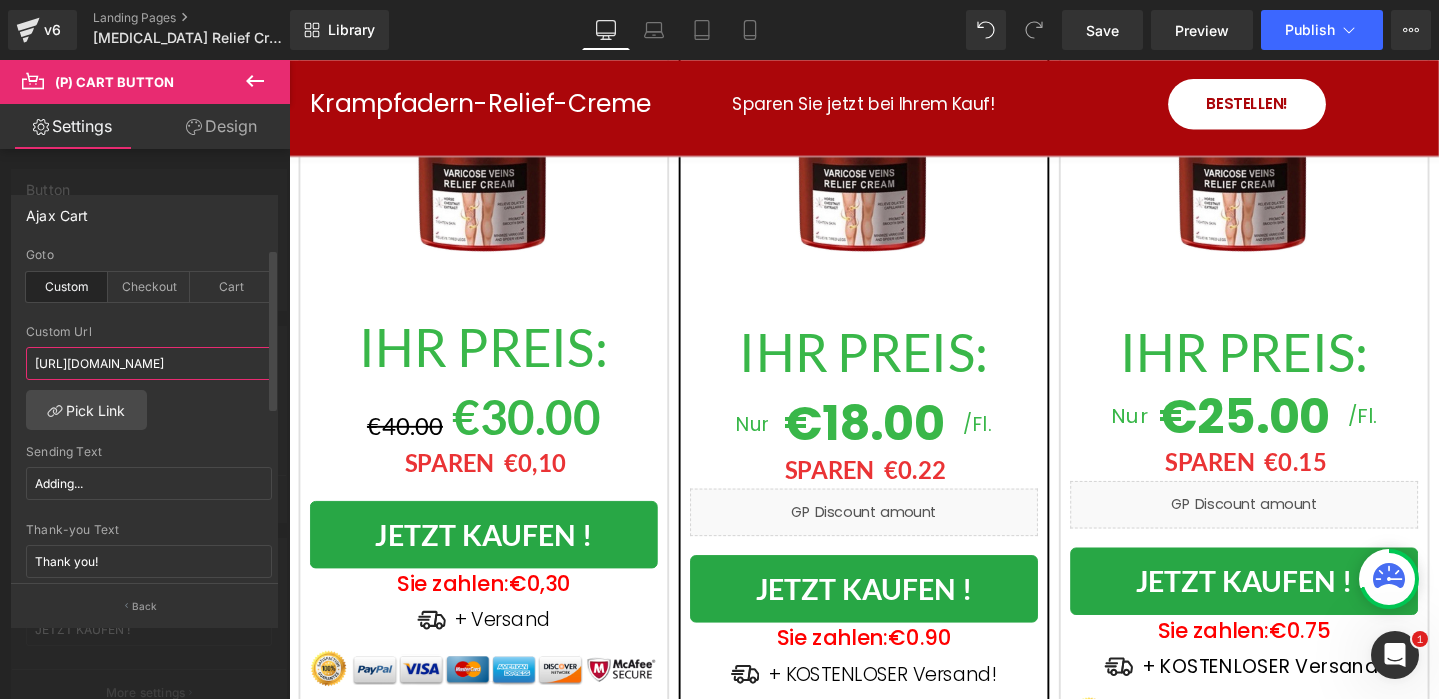drag, startPoint x: 240, startPoint y: 366, endPoint x: 252, endPoint y: 379, distance: 17.691807 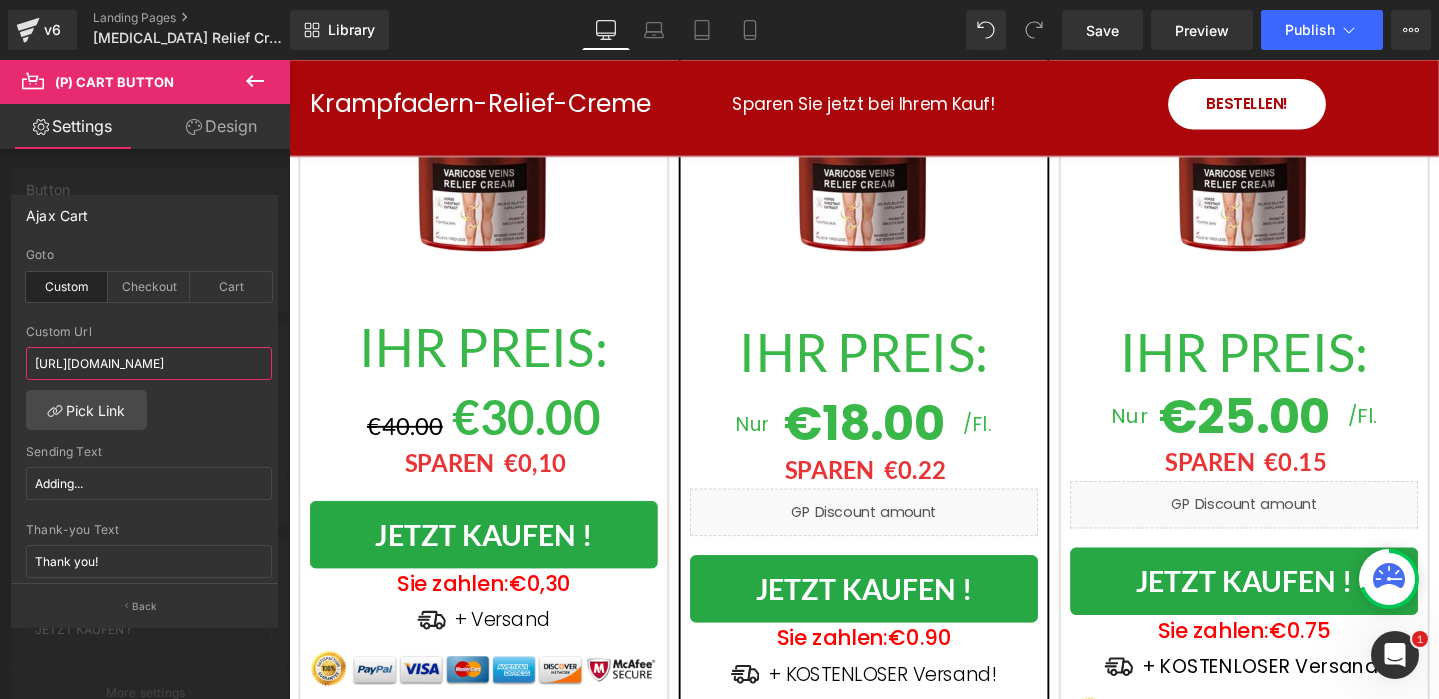 type on "[URL][DOMAIN_NAME]" 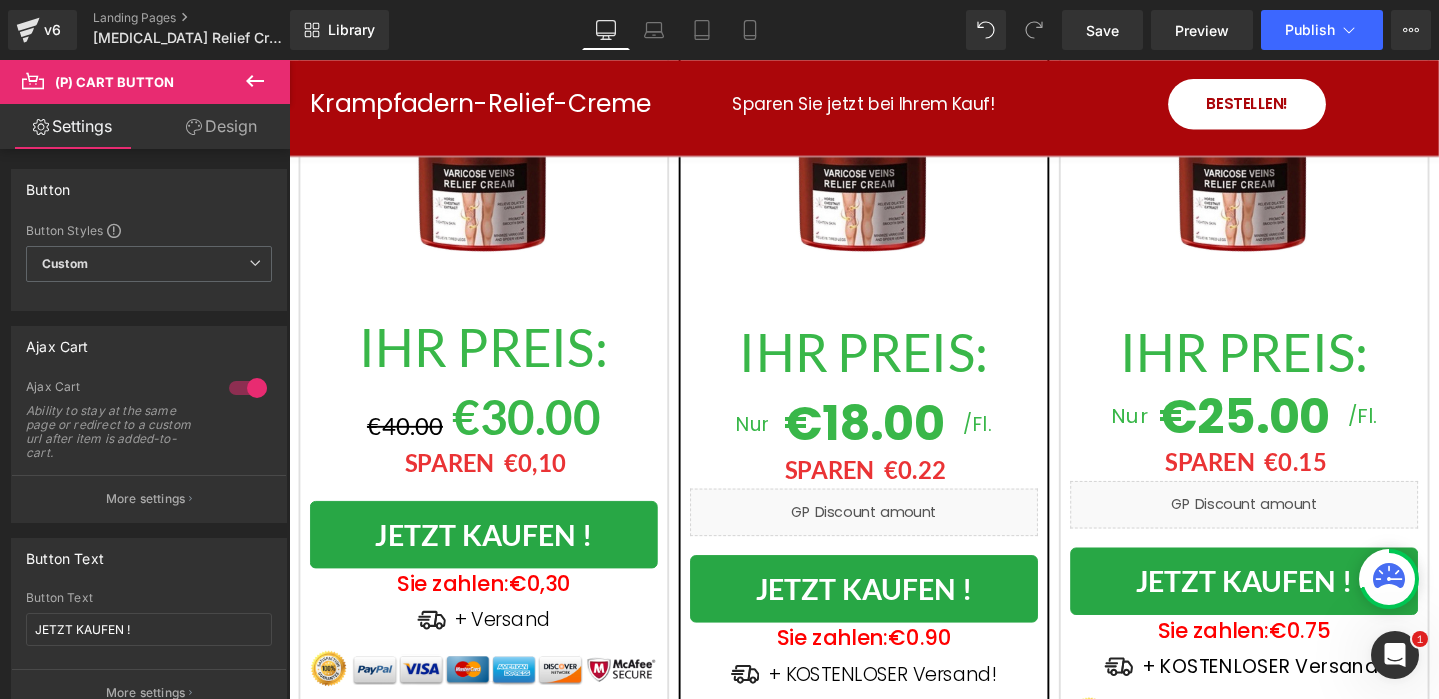 click on "Image         Vollständige Heilung von Krampfadern in nur einer Anwendung Heading         GESUNDE UND SCHÖNE BEINE Heading
Icon
Beseitigen Sie sichtbare Zeichen und Symptome von Krampfadern
Text Block
Icon
Unterstützt die Vorbeugung von Krampfadern Text Block
Icon" at bounding box center (894, -1307) 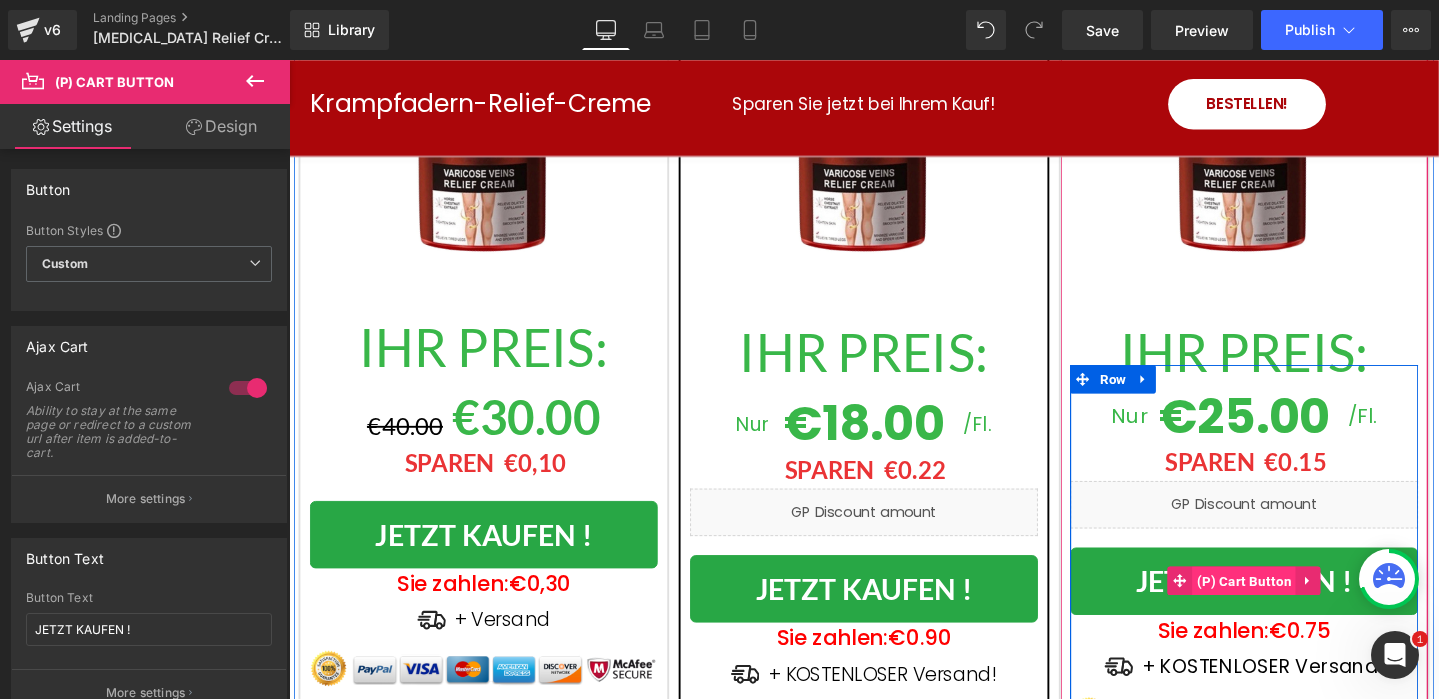 click on "(P) Cart Button" at bounding box center [1294, 608] 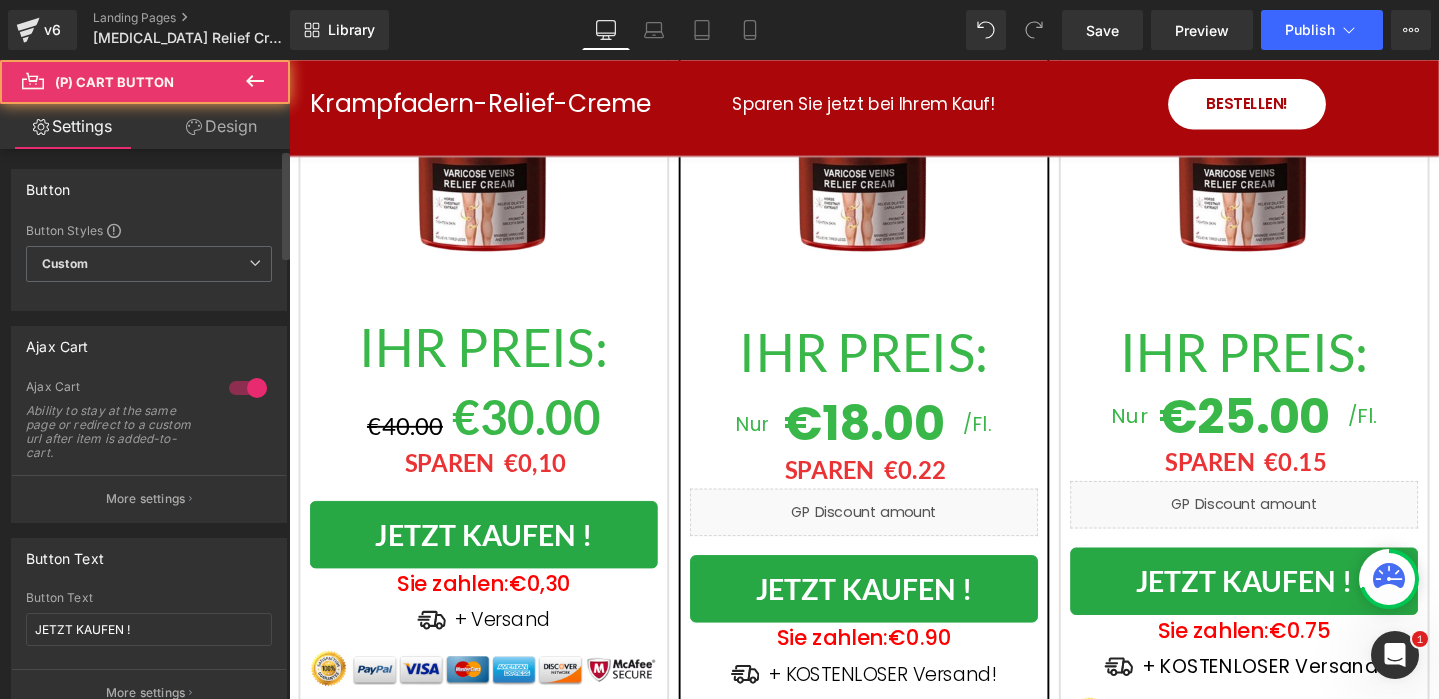 click on "More settings" at bounding box center [146, 499] 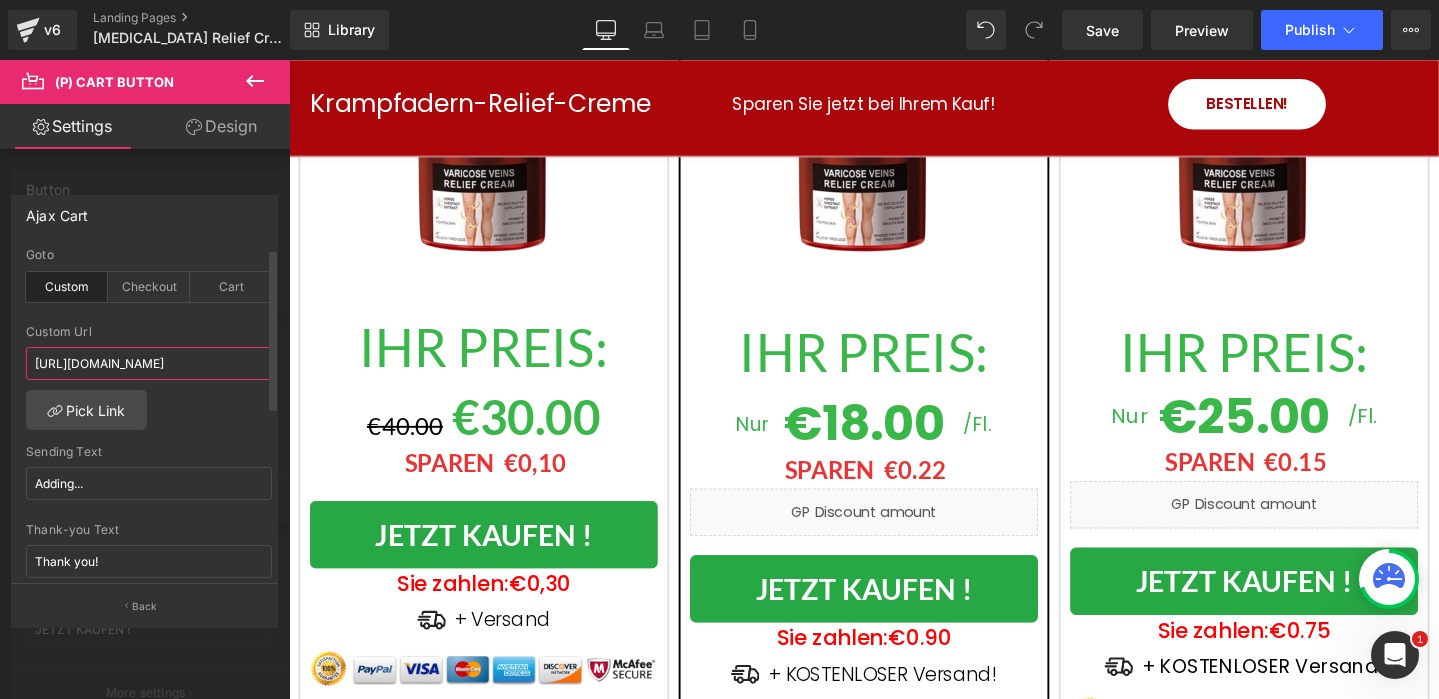 drag, startPoint x: 241, startPoint y: 364, endPoint x: 257, endPoint y: 401, distance: 40.311287 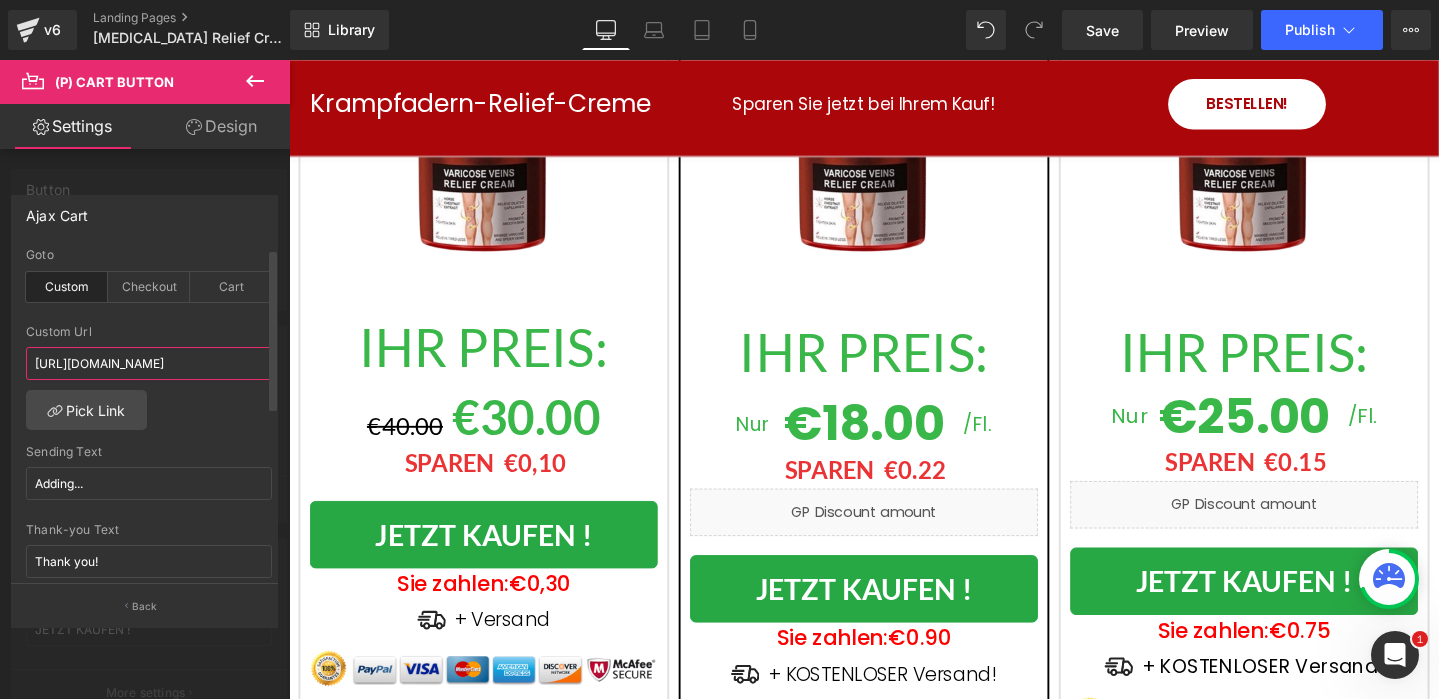 type on "[URL][DOMAIN_NAME]" 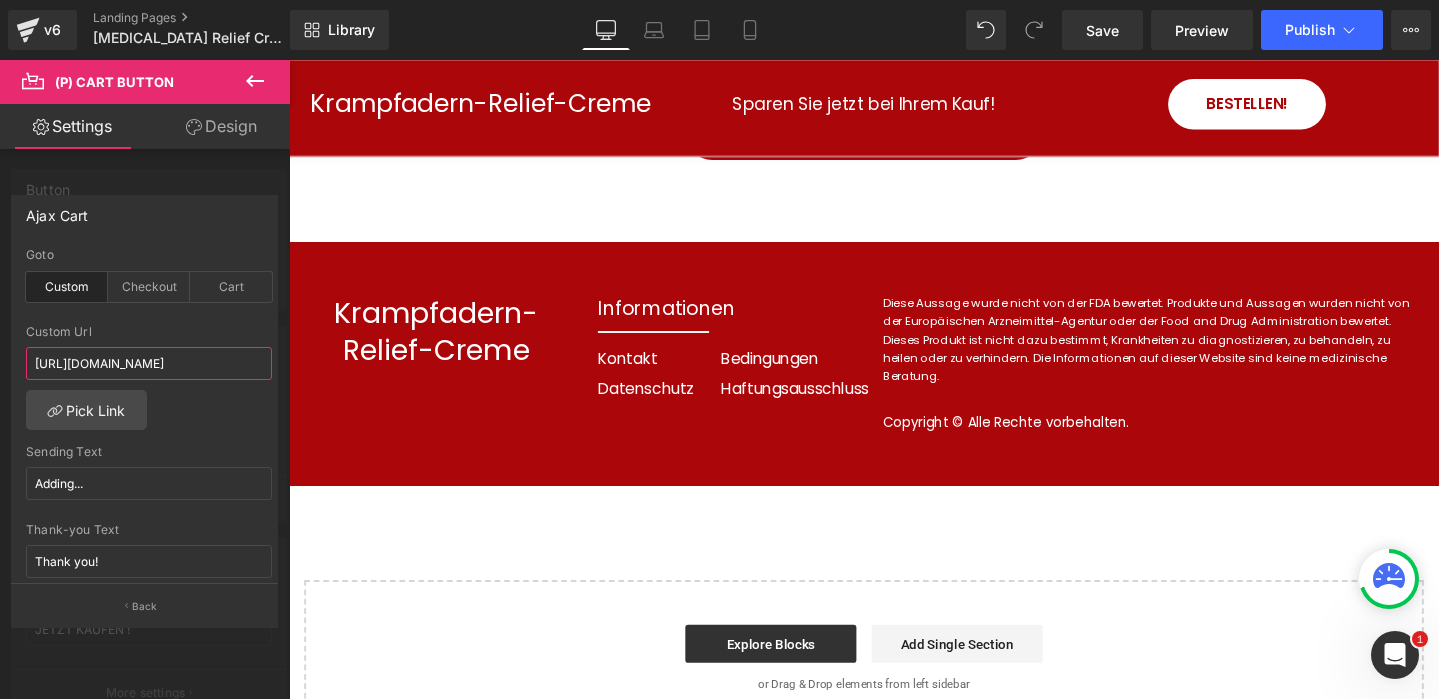 scroll, scrollTop: 9381, scrollLeft: 0, axis: vertical 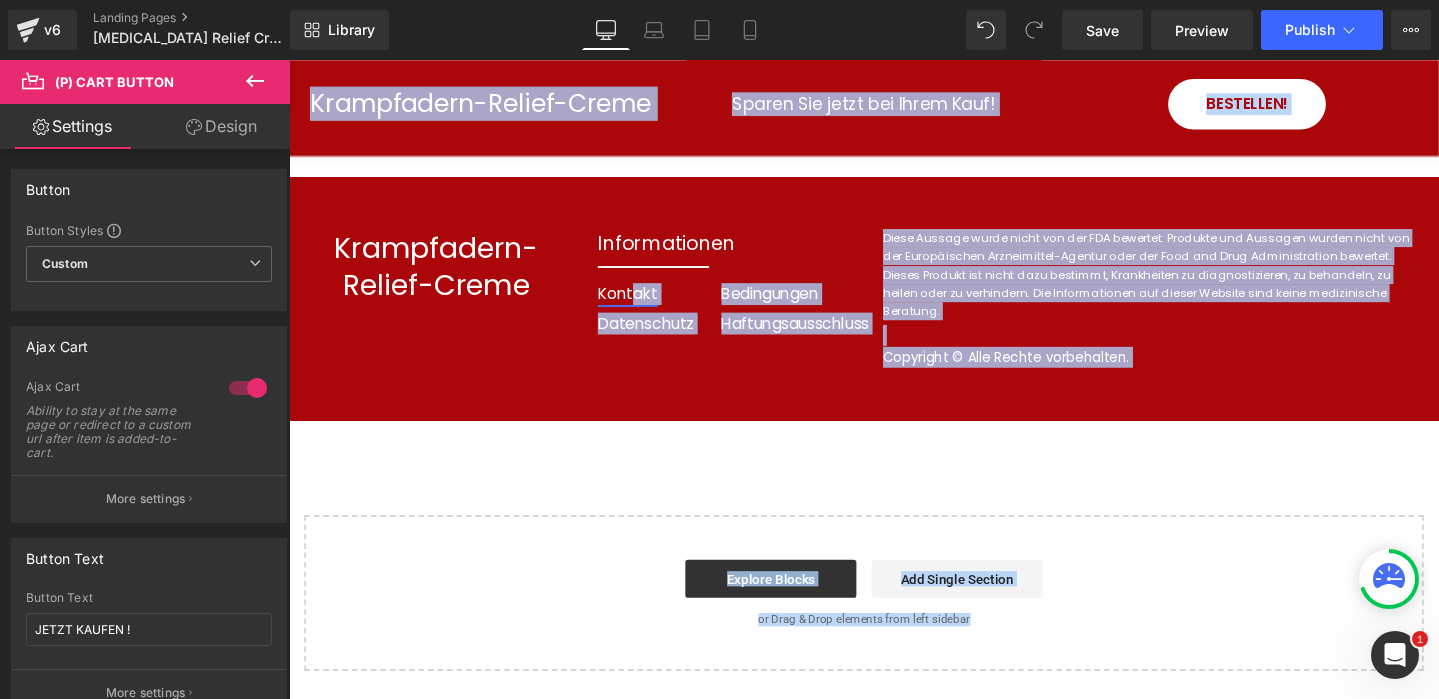 click on "Image         Vollständige Heilung von Krampfadern in nur einer Anwendung Heading         GESUNDE UND SCHÖNE BEINE Heading
Icon
Beseitigen Sie sichtbare Zeichen und Symptome von Krampfadern
Text Block
Icon
Unterstützt die Vorbeugung von Krampfadern Text Block
Icon" at bounding box center [894, -4294] 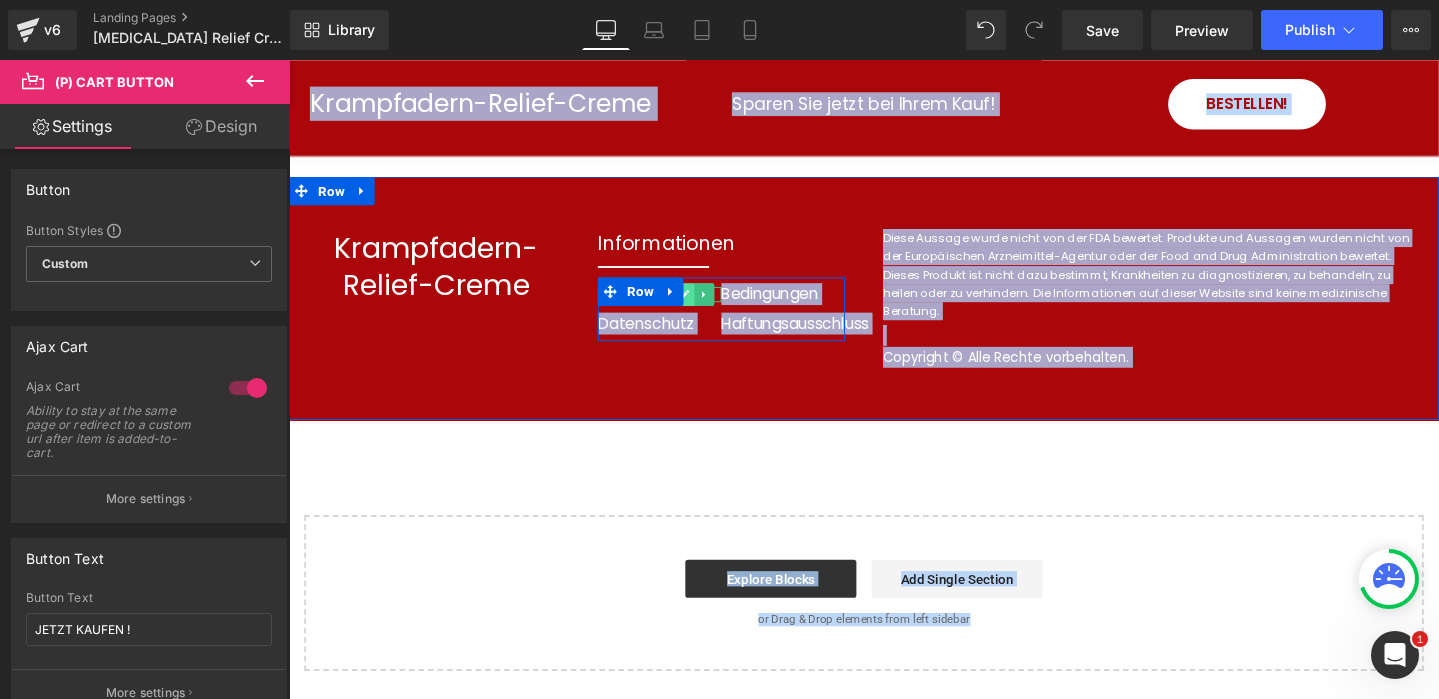 click 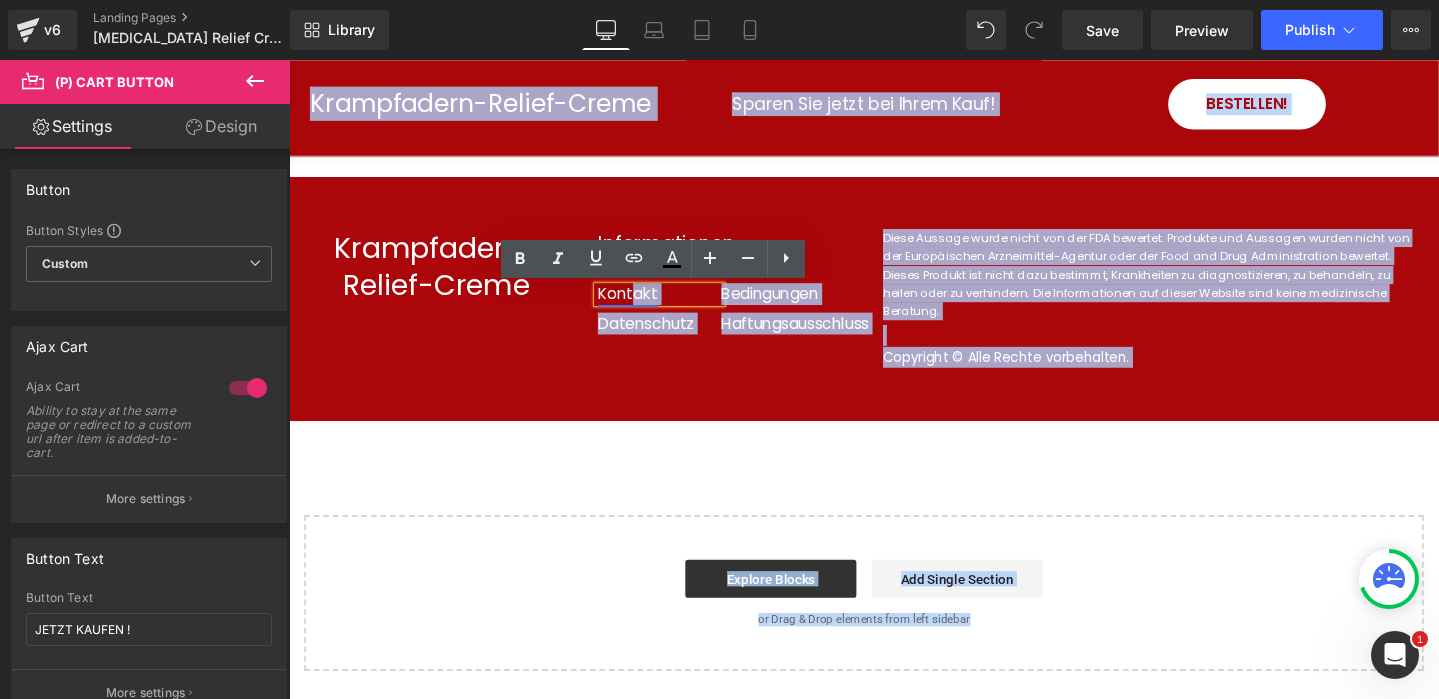click on "Kontakt" at bounding box center [645, 306] 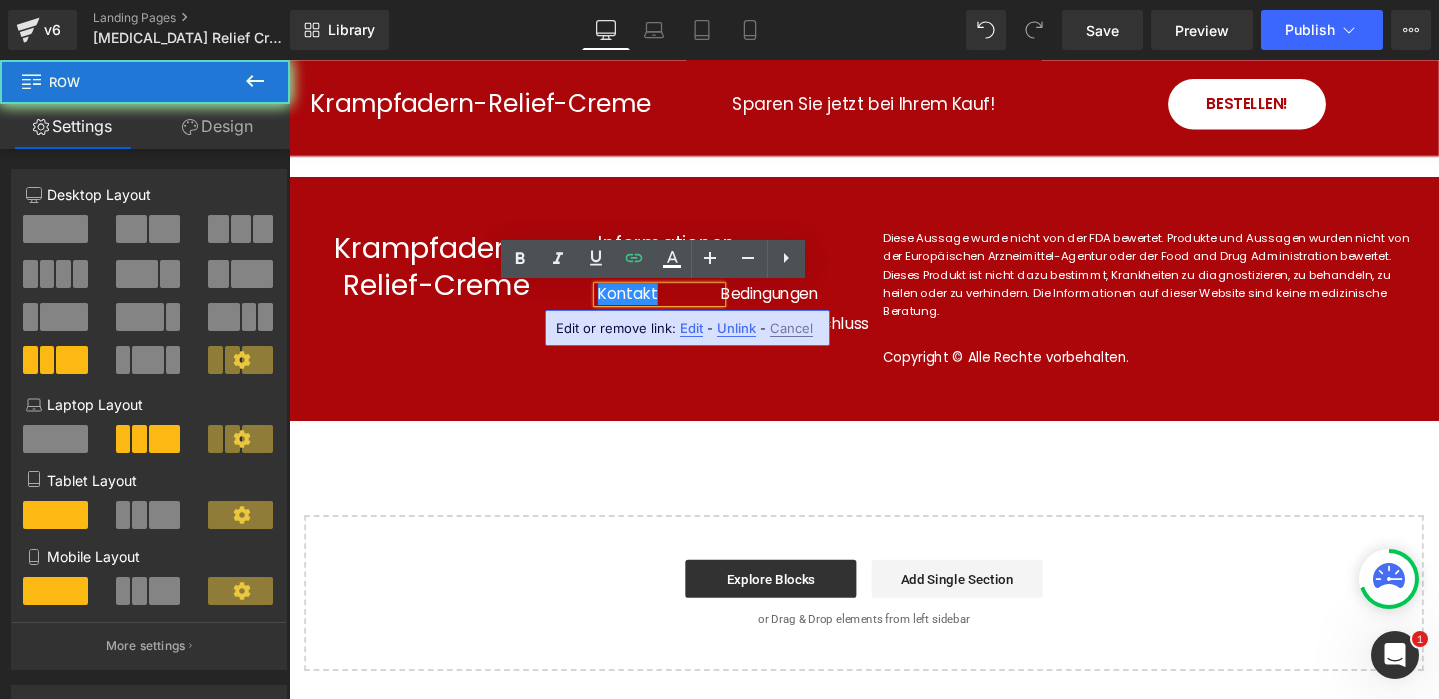 click on "Krampfadern-Relief-Creme Heading         Informationen Heading         Separator         Kontakt Heading         Datenschutz Heading         Bedingungen Heading         Haftungsausschluss Heading         Row         Diese Aussage wurde nicht von der FDA bewertet. Produkte und Aussagen wurden nicht von der Europäischen Arzneimittel-Agentur oder der Food and Drug Administration bewertet. Dieses Produkt ist nicht dazu bestimmt, Krankheiten zu diagnostizieren, zu behandeln, zu heilen oder zu verhindern. Die Informationen auf dieser Website sind keine medizinische Beratung. Heading         Copyright © Alle Rechte vorbehalten. Heading         Row" at bounding box center (894, 311) 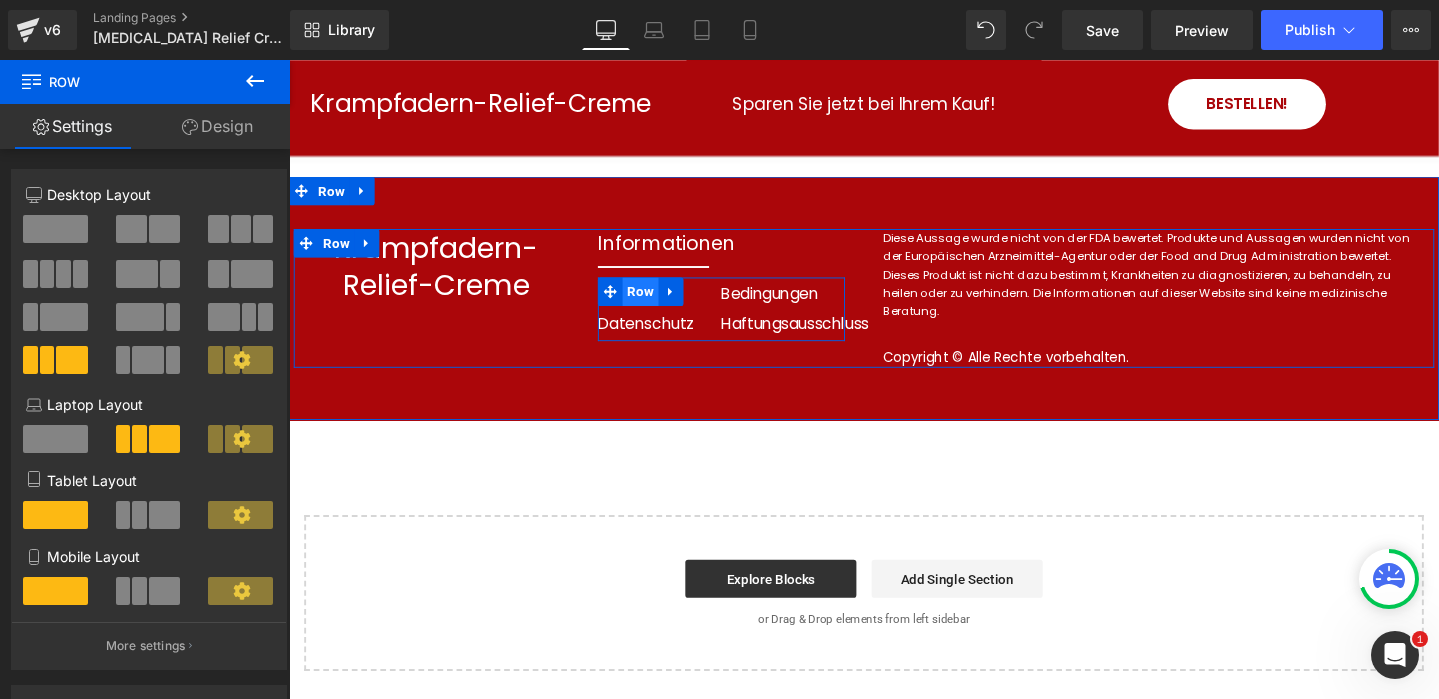 click on "Row" at bounding box center [659, 304] 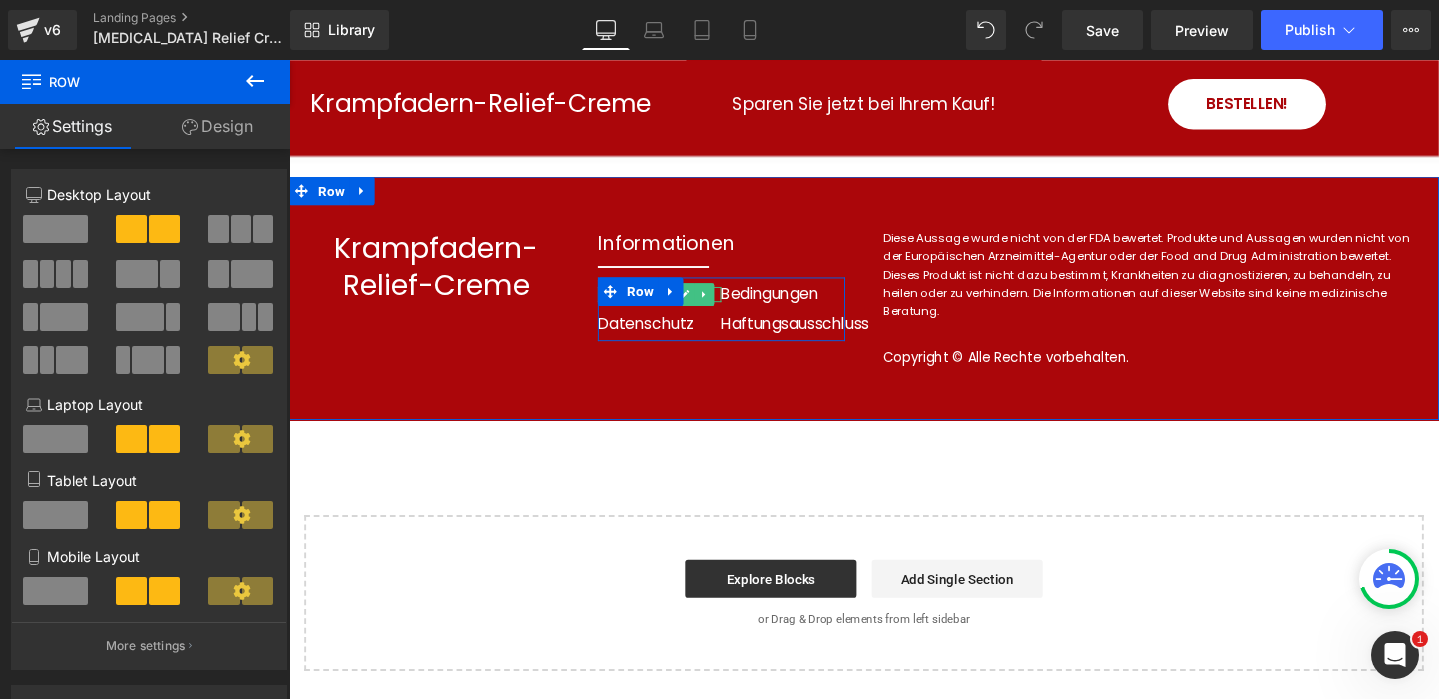 click 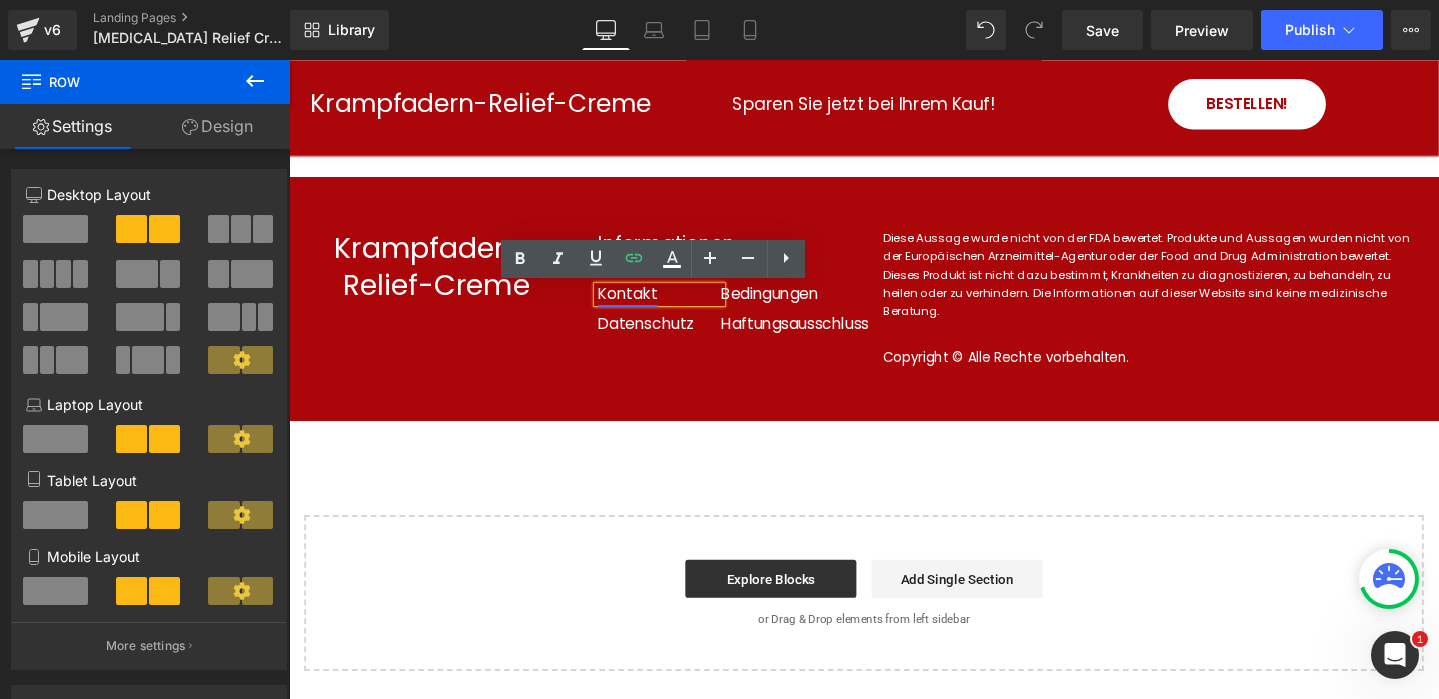 click on "Kontakt" at bounding box center (645, 306) 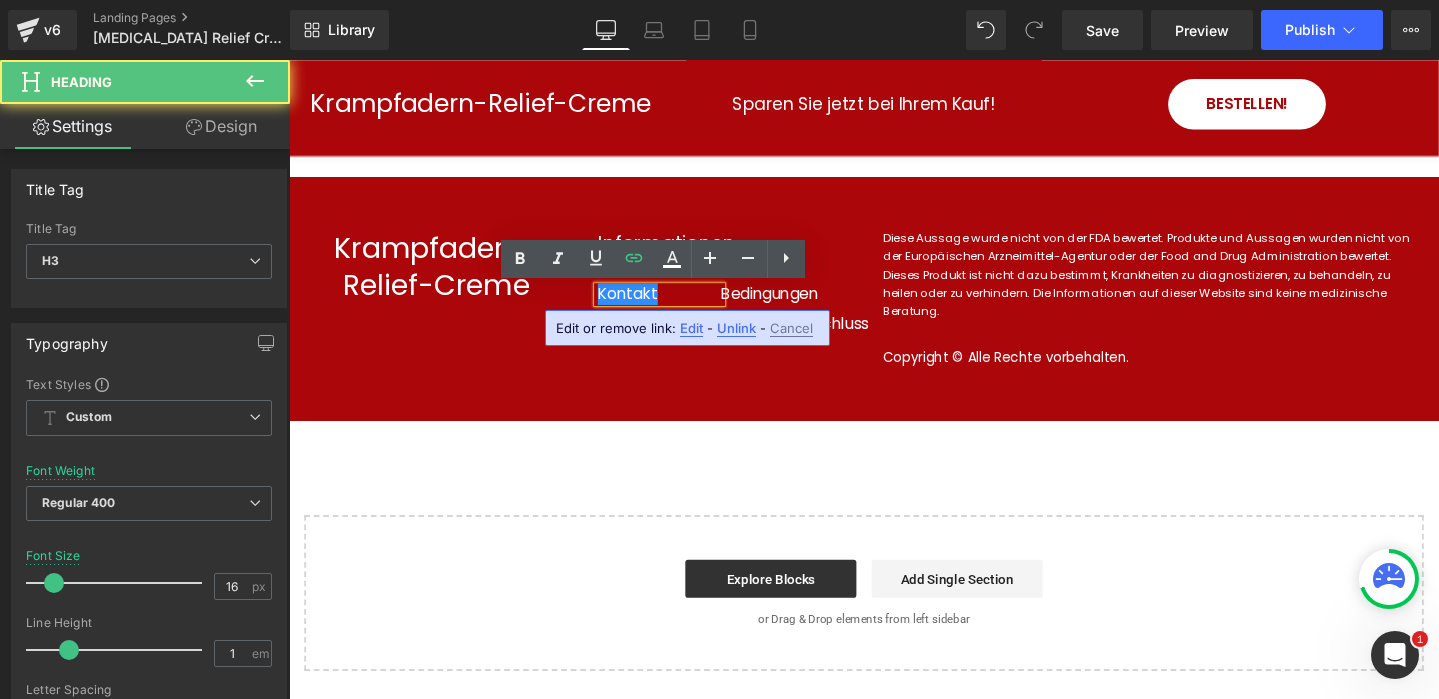 click on "Edit" at bounding box center (691, 328) 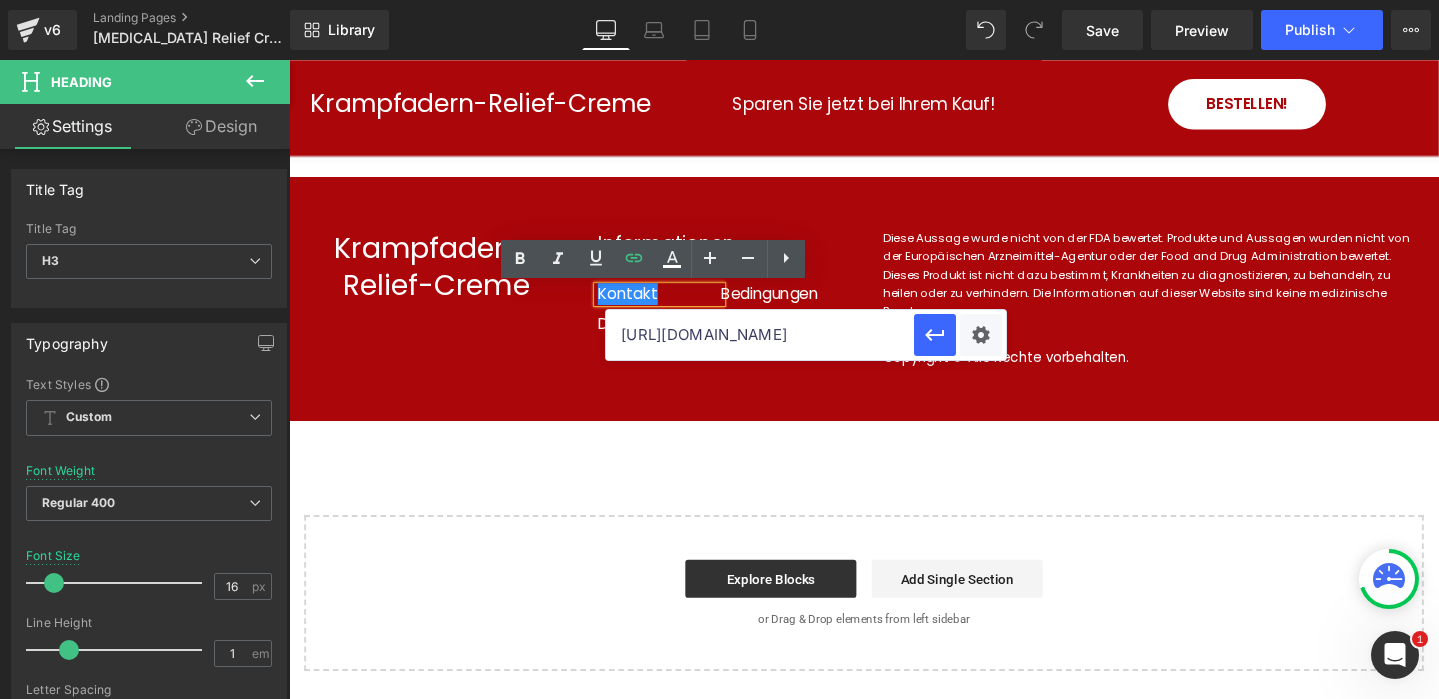 click on "[URL][DOMAIN_NAME]" at bounding box center [760, 335] 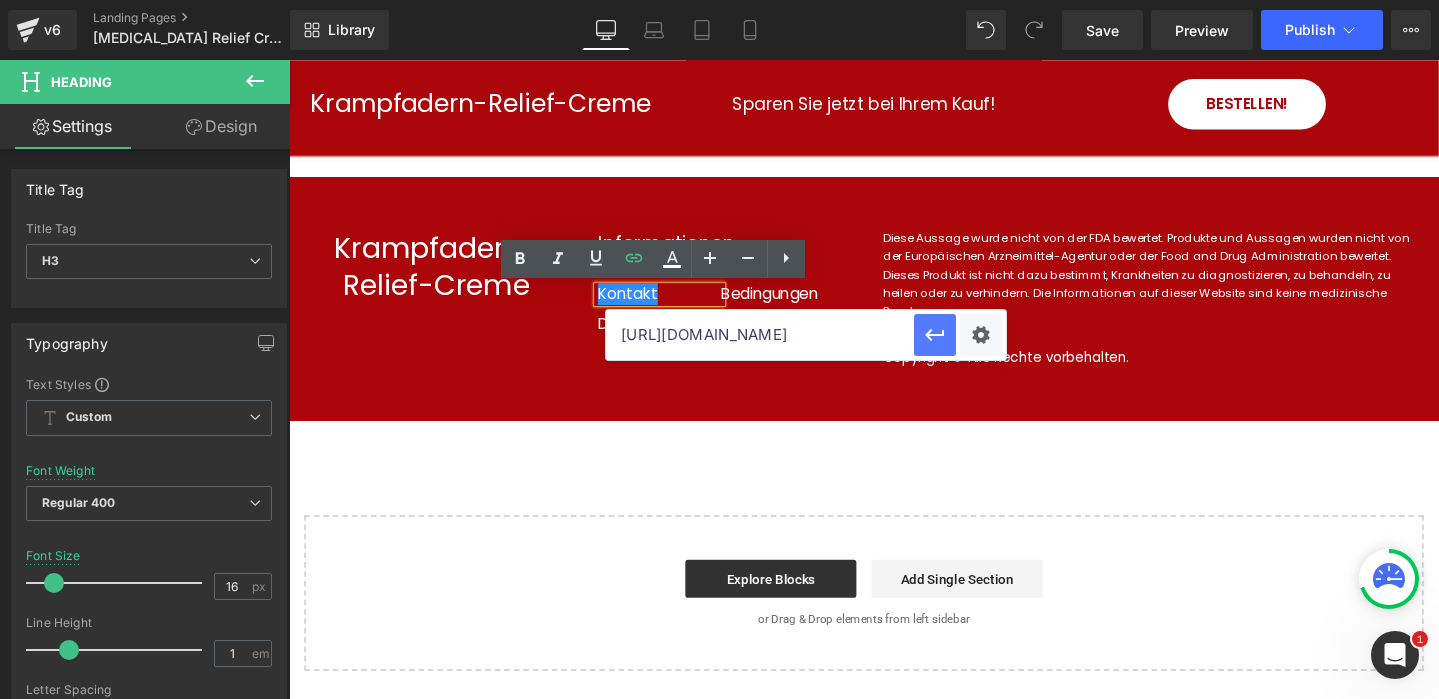 click 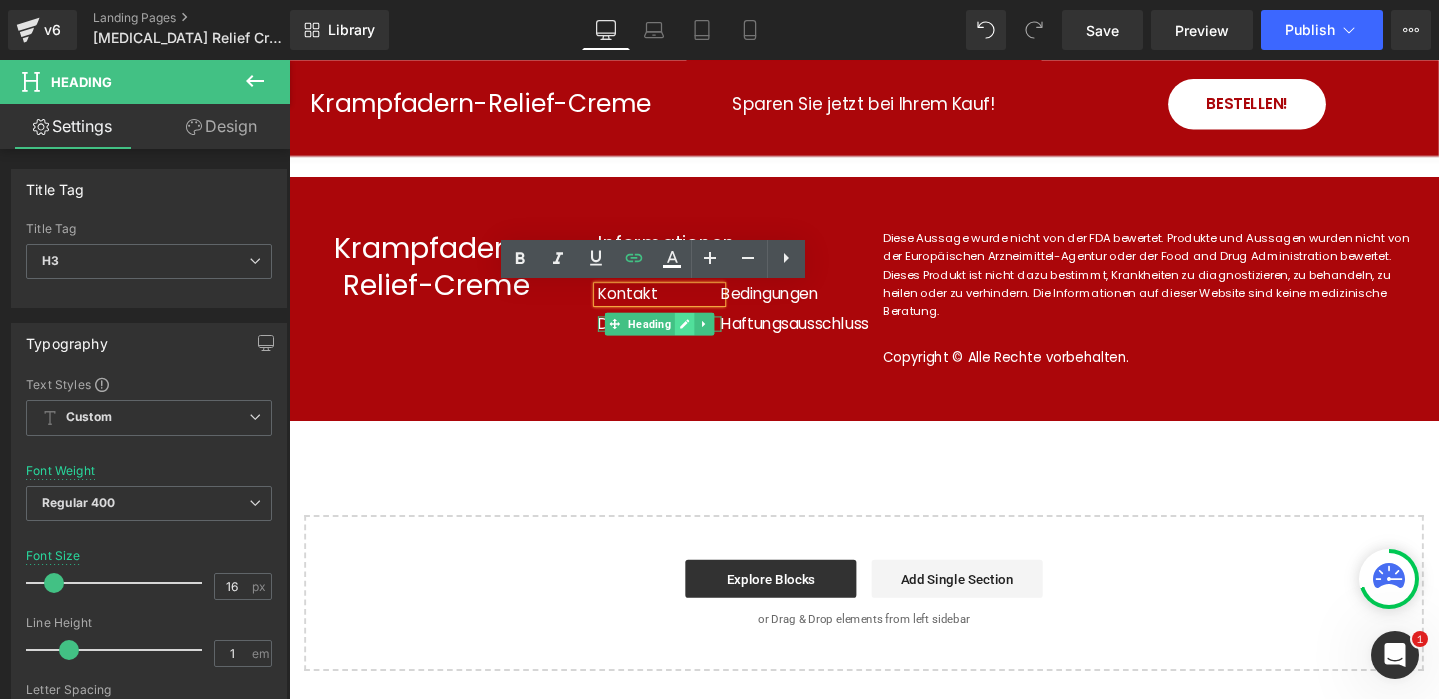 click at bounding box center (705, 338) 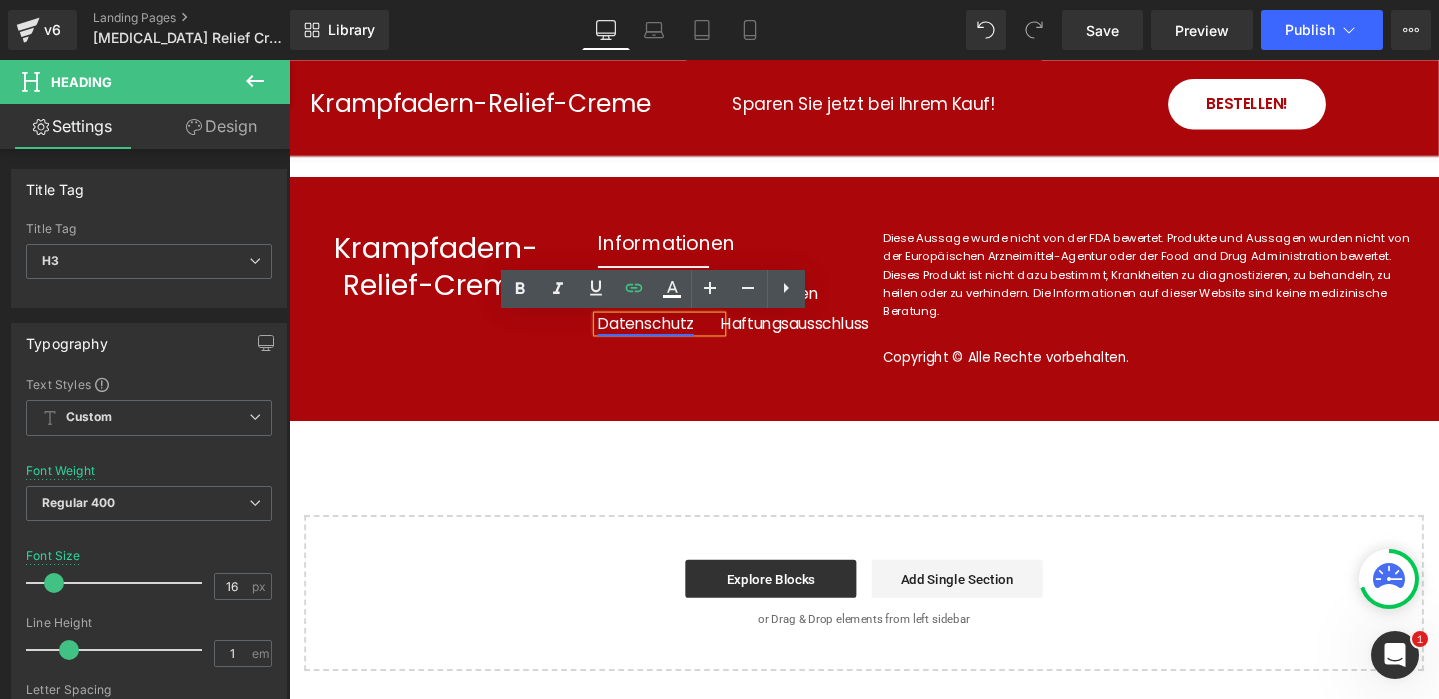 click on "Datenschutz" at bounding box center [664, 337] 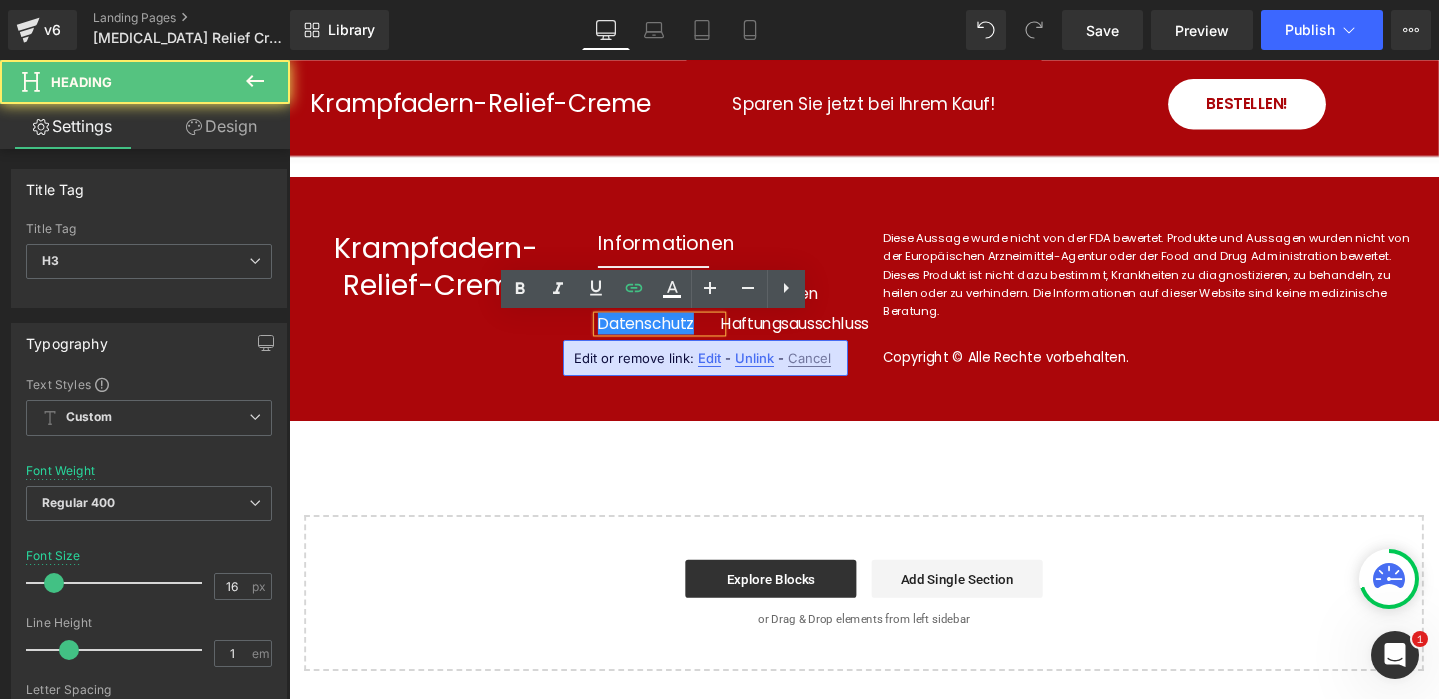 click on "Edit" at bounding box center [709, 358] 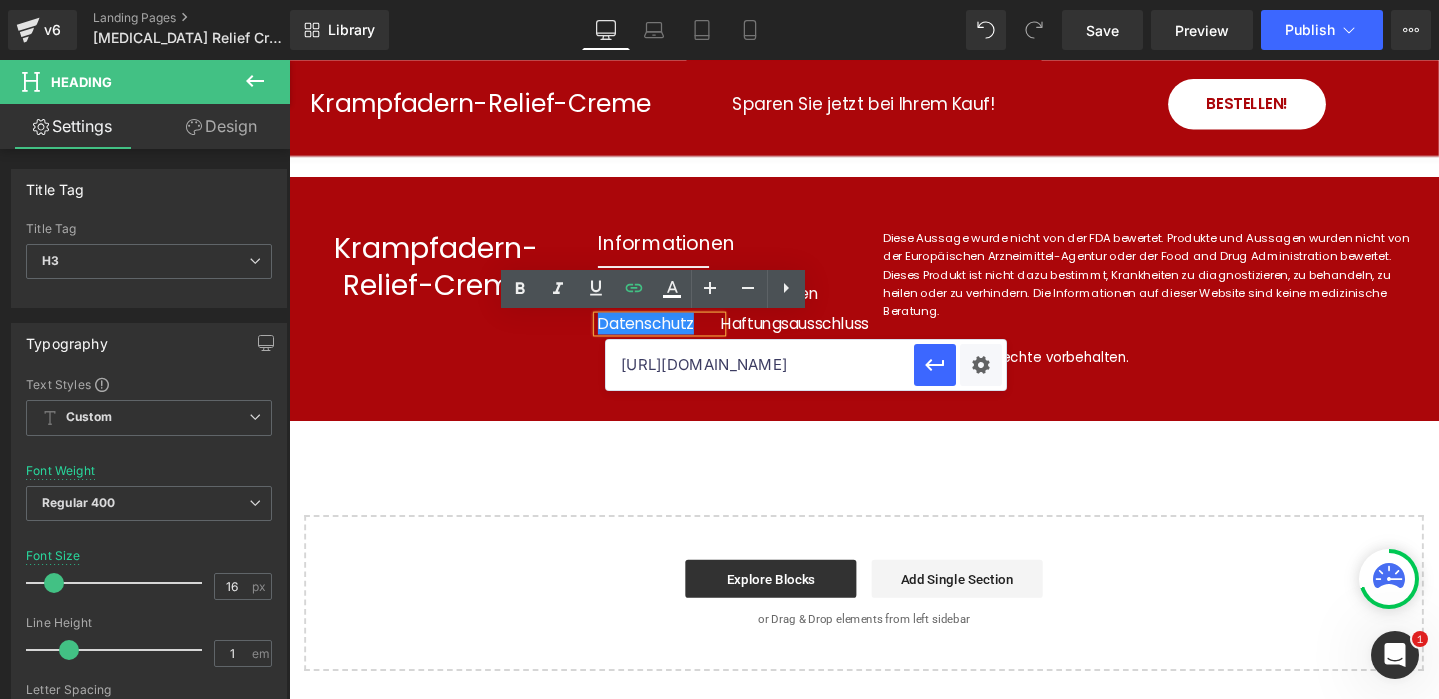 click on "[URL][DOMAIN_NAME]" at bounding box center (760, 365) 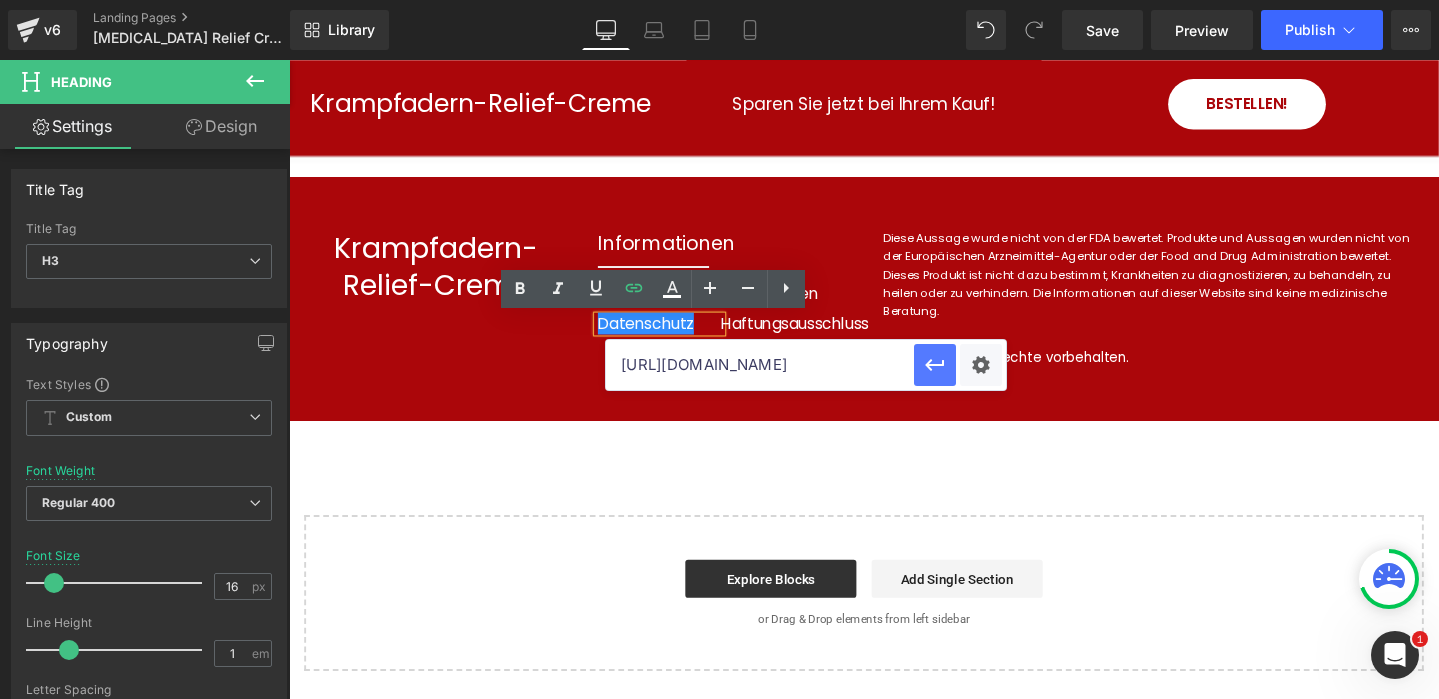 click 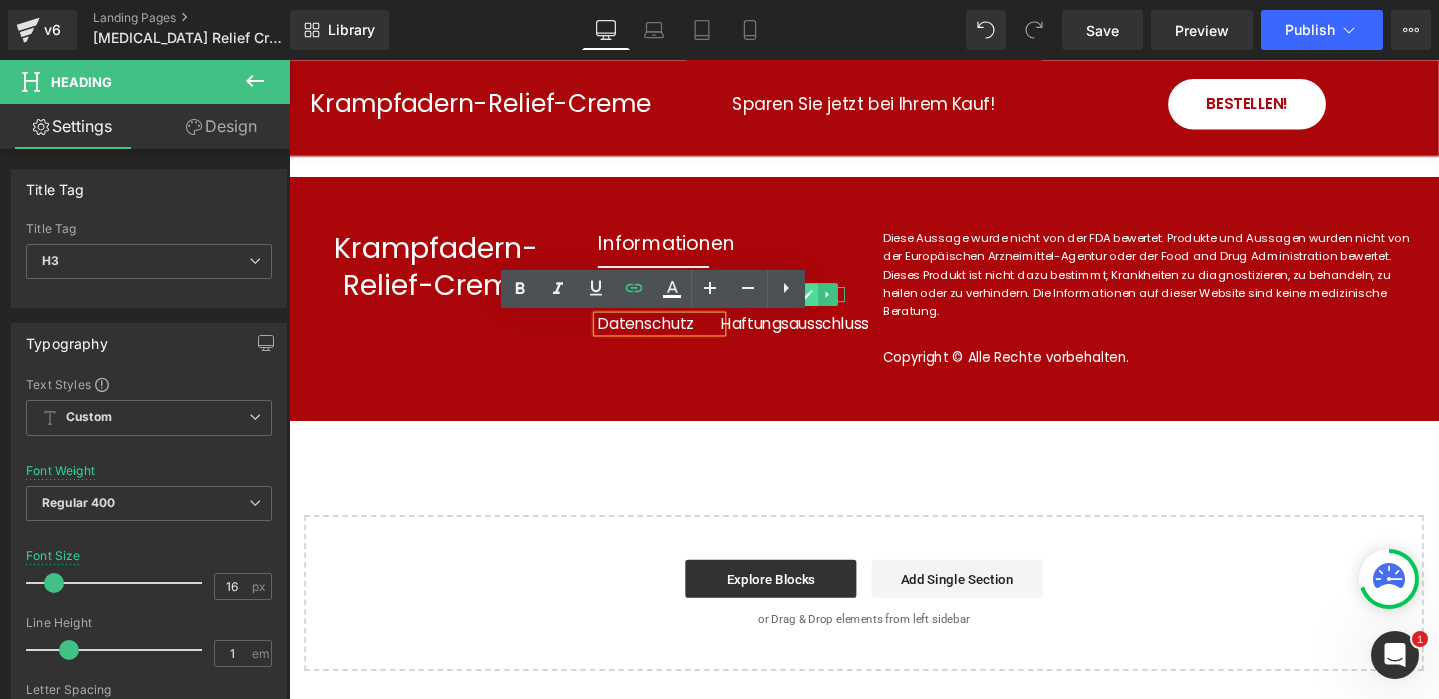 click 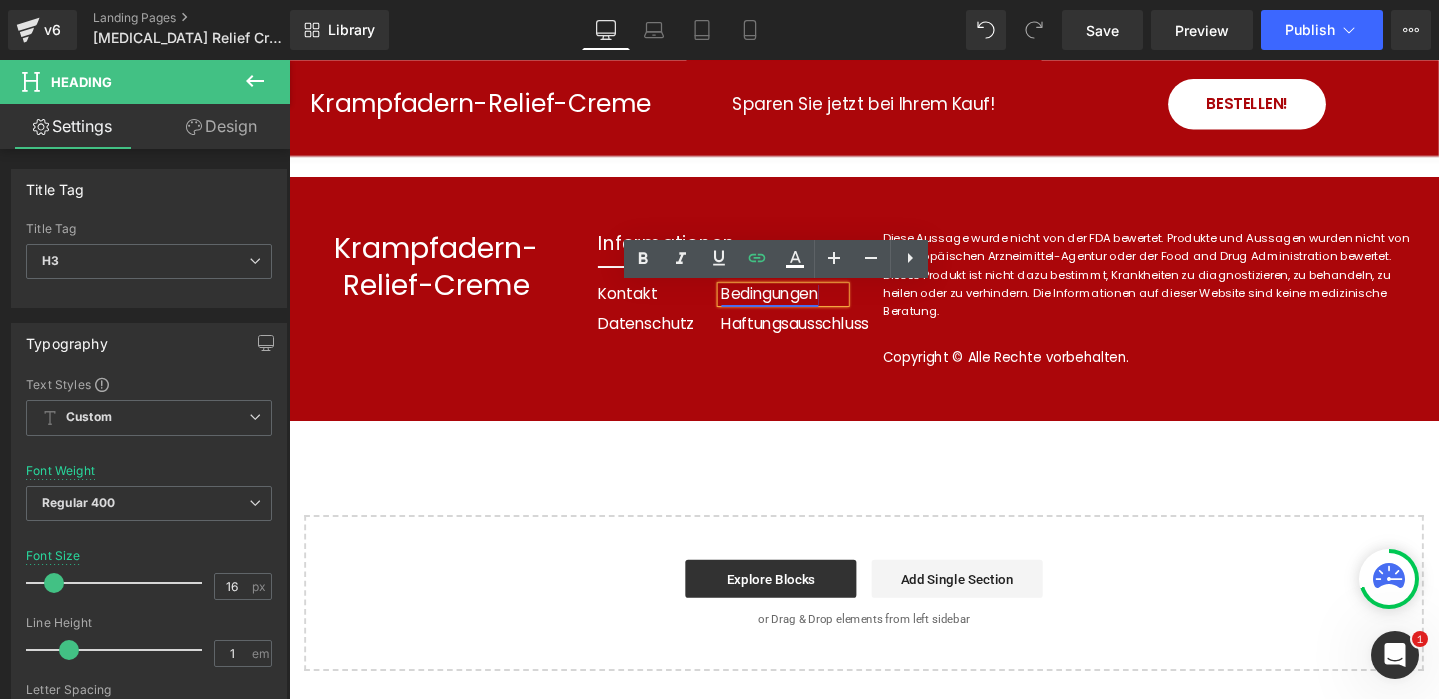 click on "Bedingungen" at bounding box center [795, 306] 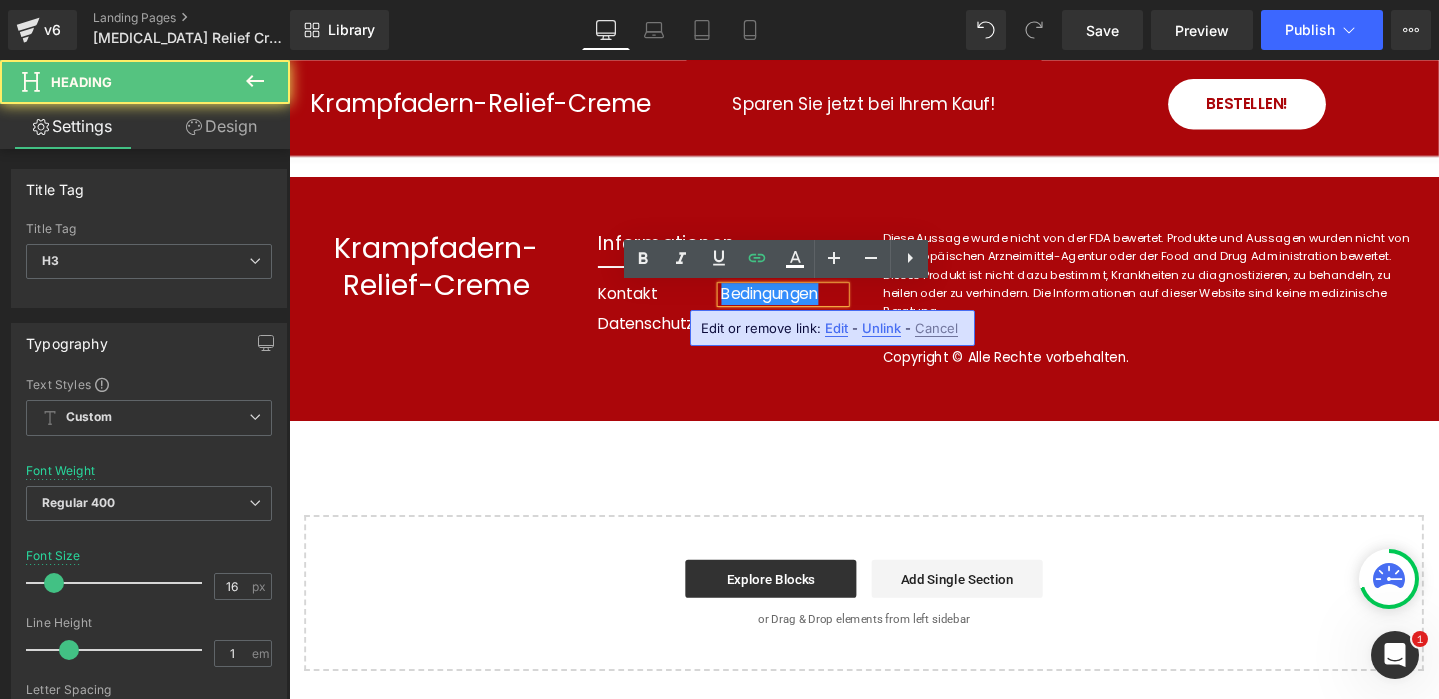 click on "Edit" at bounding box center (836, 328) 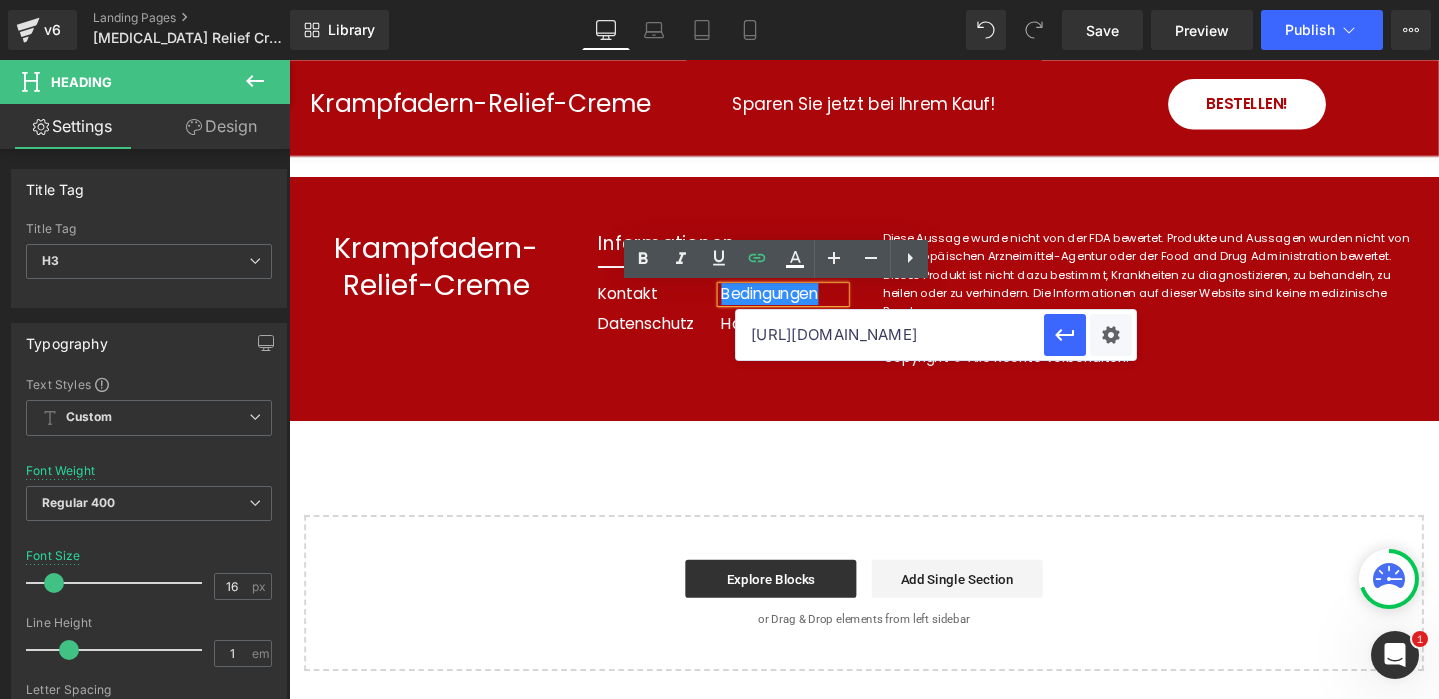 click on "[URL][DOMAIN_NAME]" at bounding box center [890, 335] 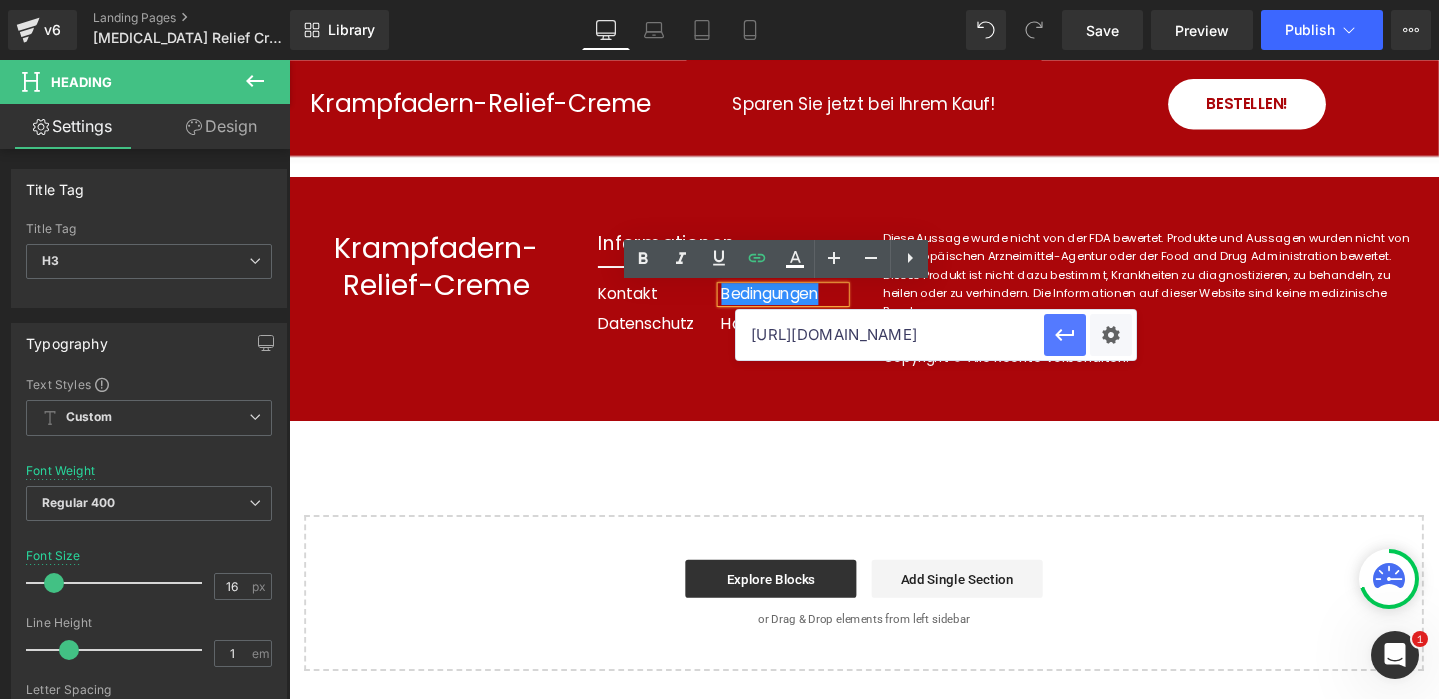 drag, startPoint x: 1059, startPoint y: 339, endPoint x: 809, endPoint y: 293, distance: 254.19678 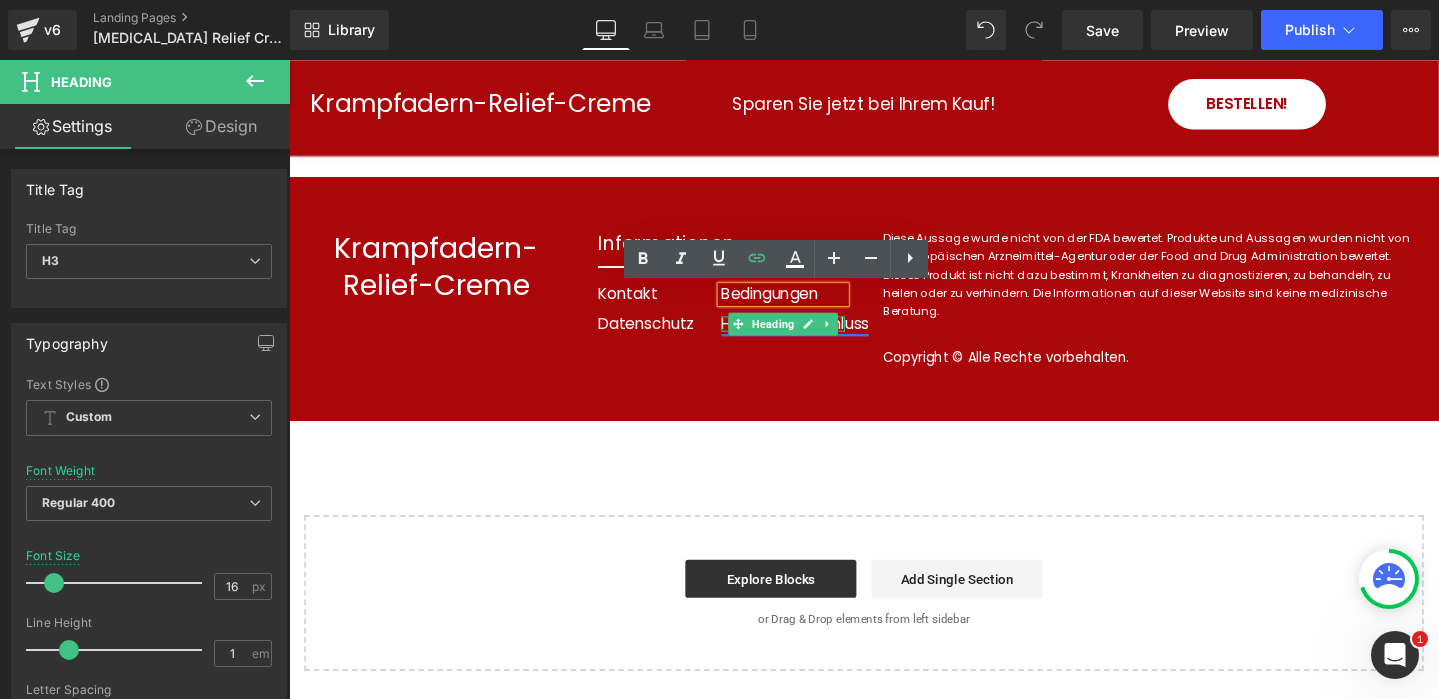 click at bounding box center [835, 338] 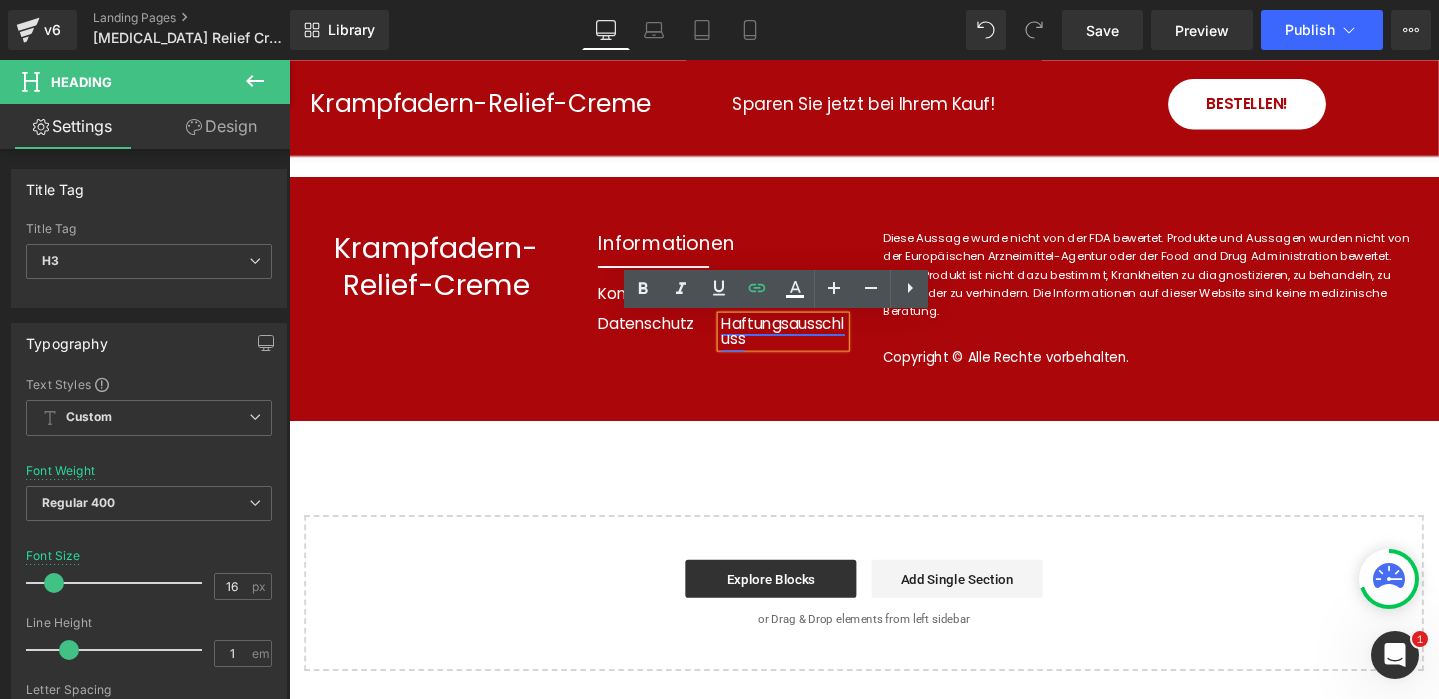 click on "Haftungsausschluss" at bounding box center (809, 345) 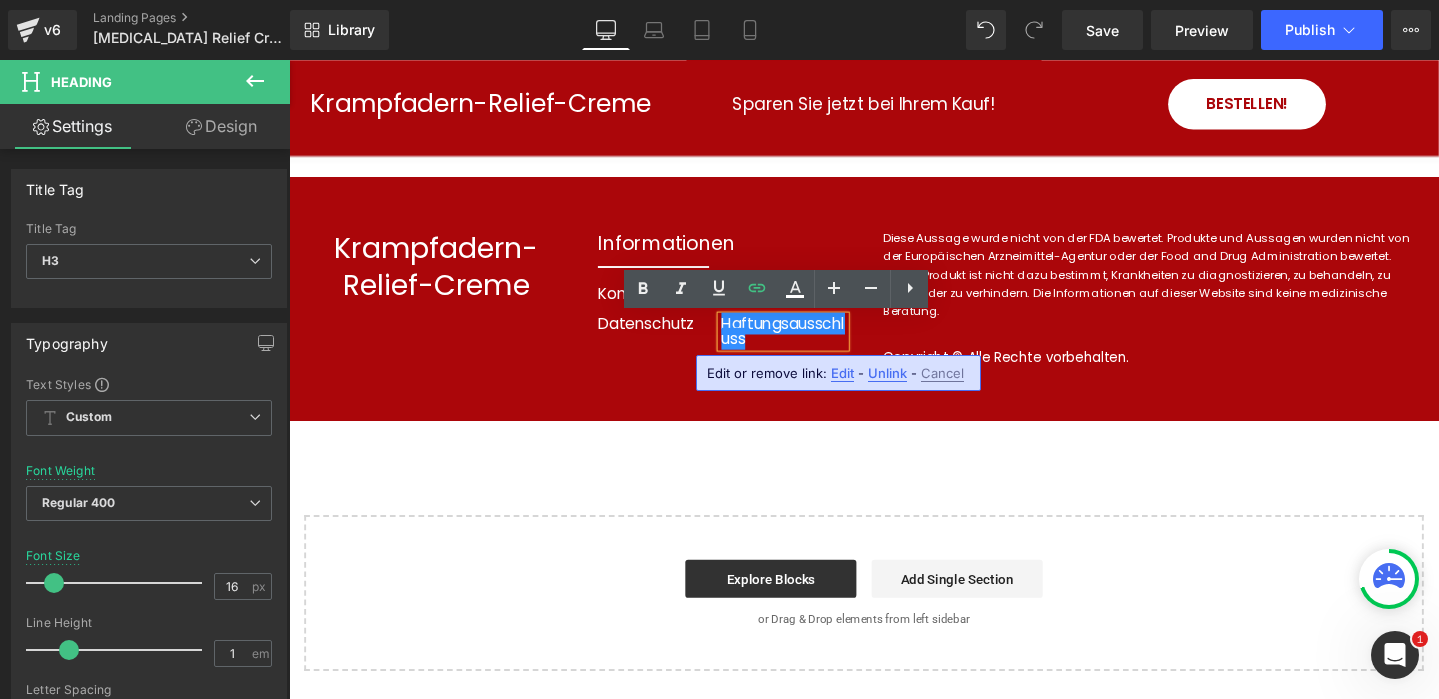 click on "Edit" at bounding box center (842, 373) 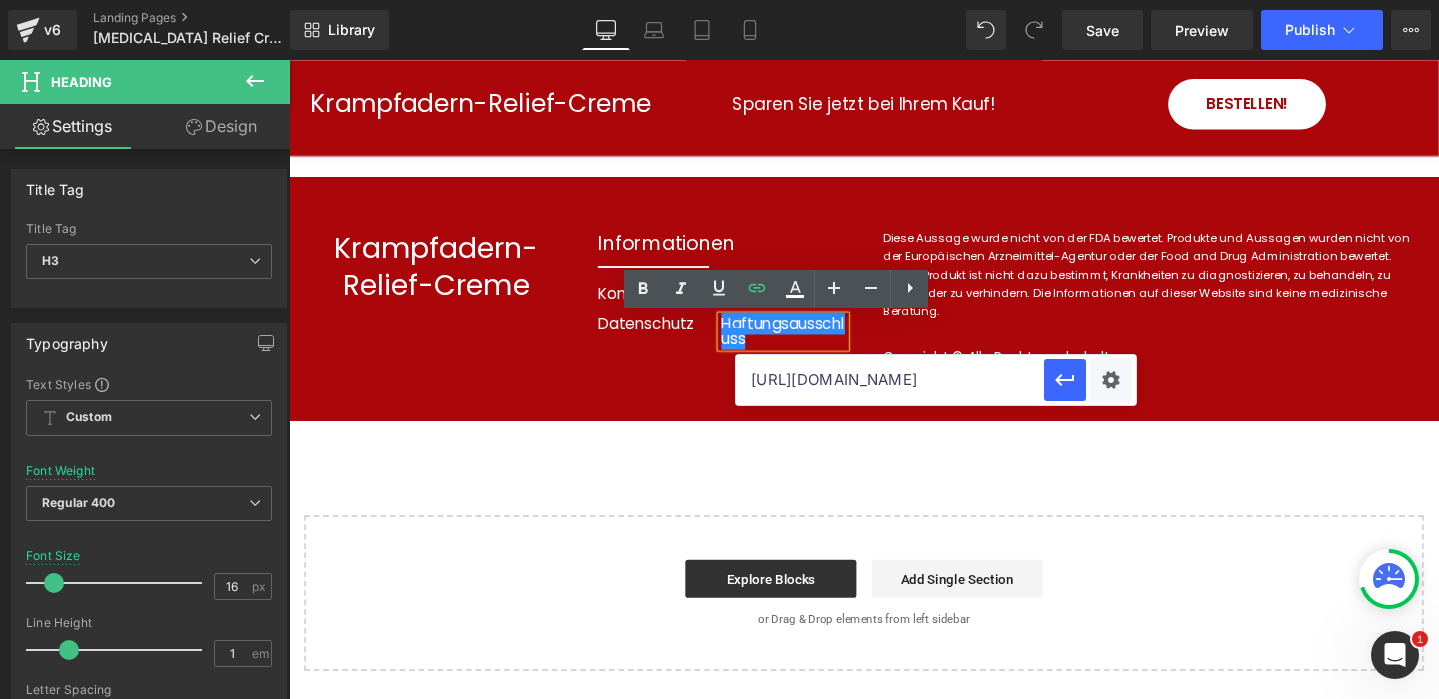drag, startPoint x: 949, startPoint y: 384, endPoint x: 954, endPoint y: 403, distance: 19.646883 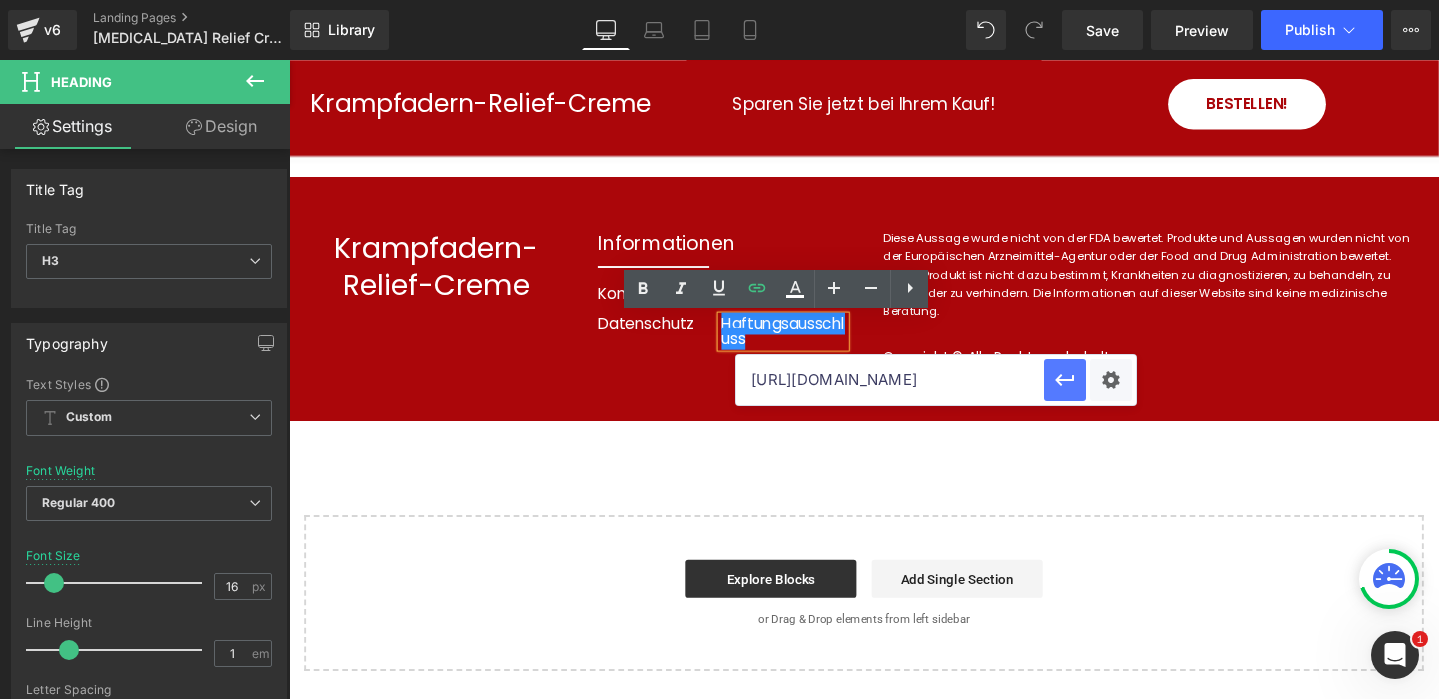 type on "[URL][DOMAIN_NAME]" 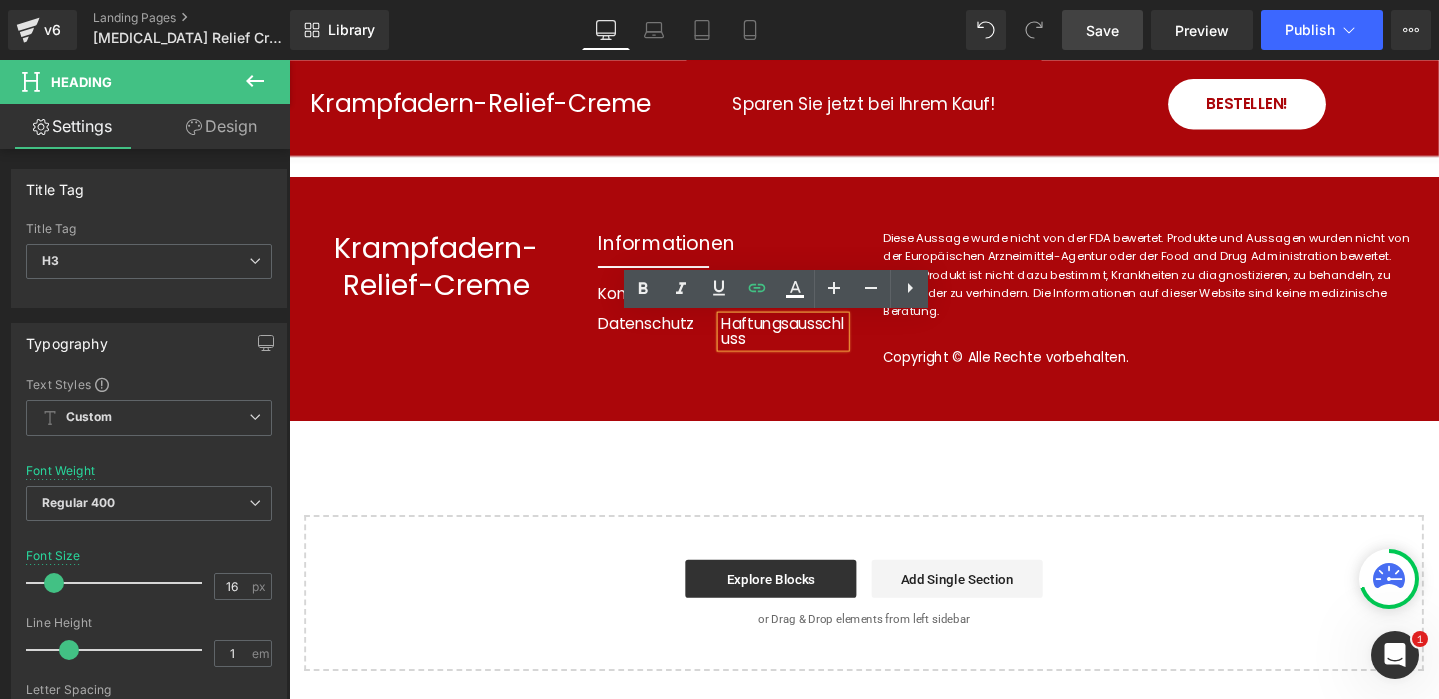 click on "Save" at bounding box center [1102, 30] 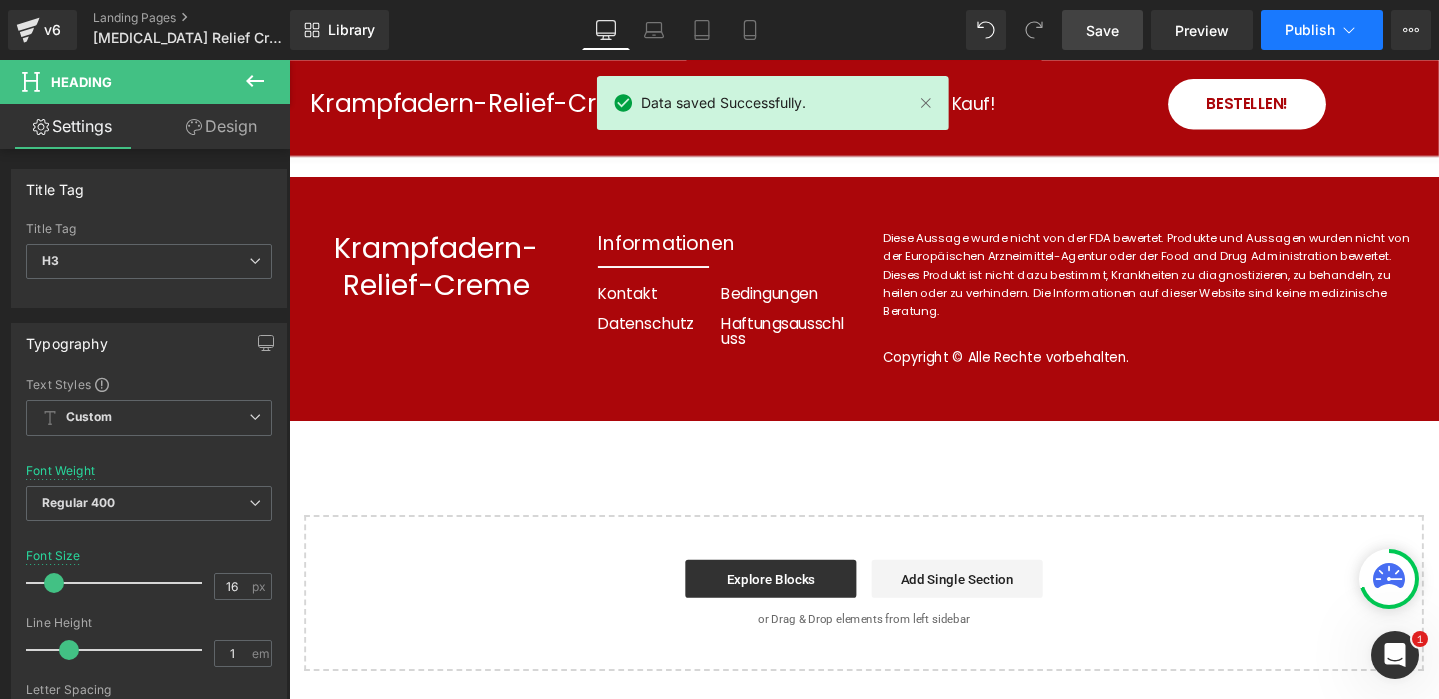 click on "Publish" at bounding box center [1310, 30] 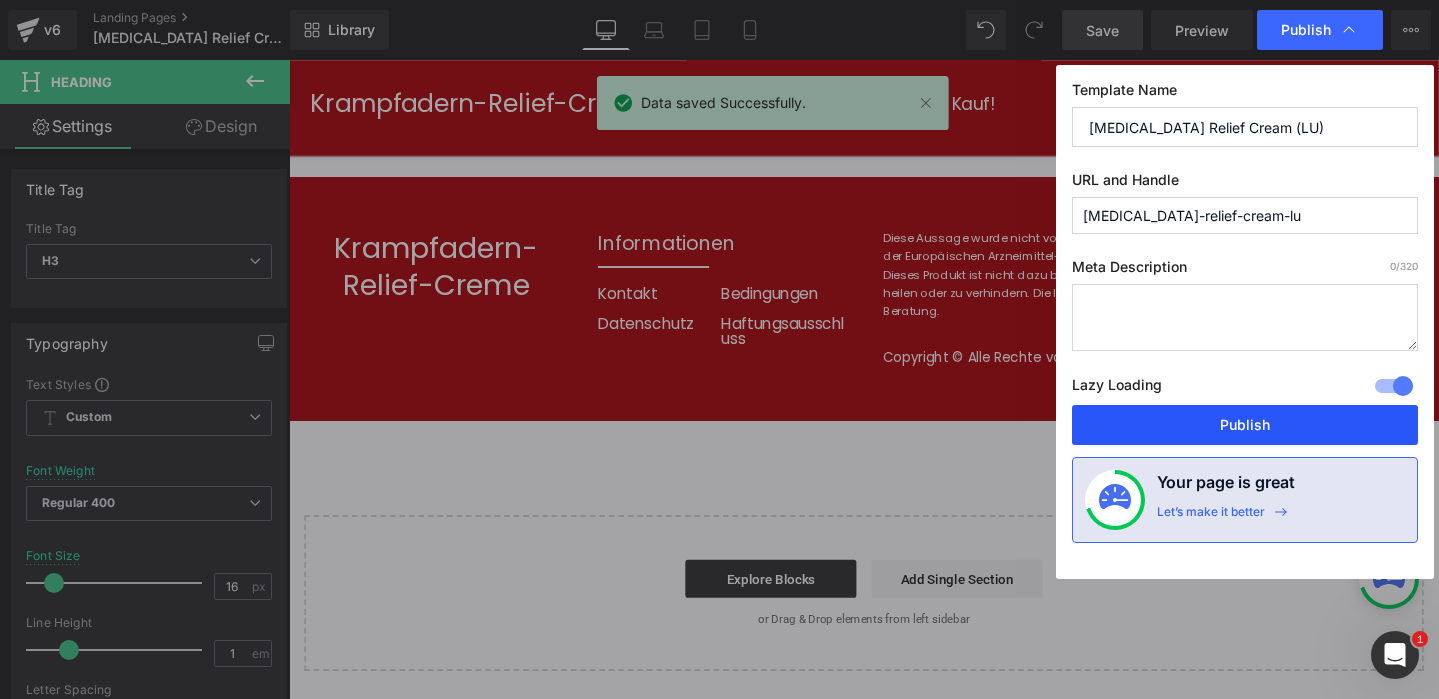 click on "Publish" at bounding box center [1245, 425] 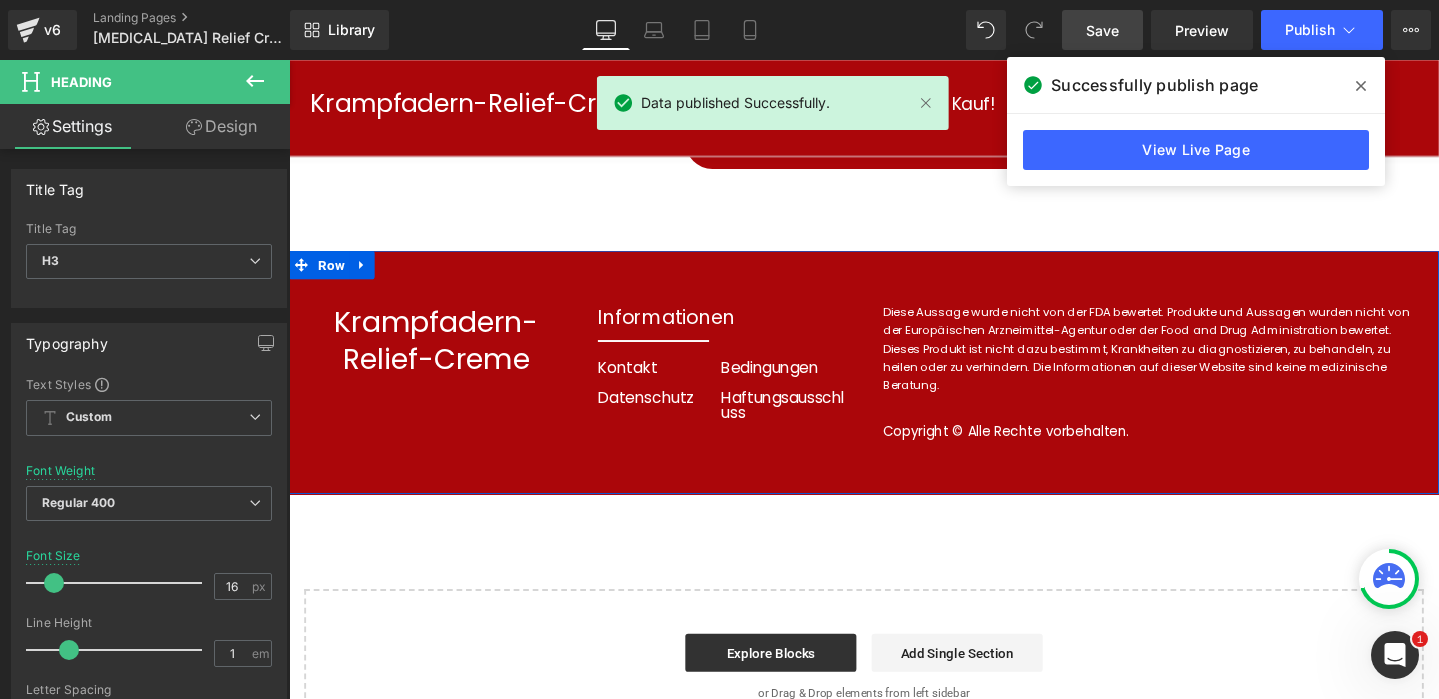 scroll, scrollTop: 9287, scrollLeft: 0, axis: vertical 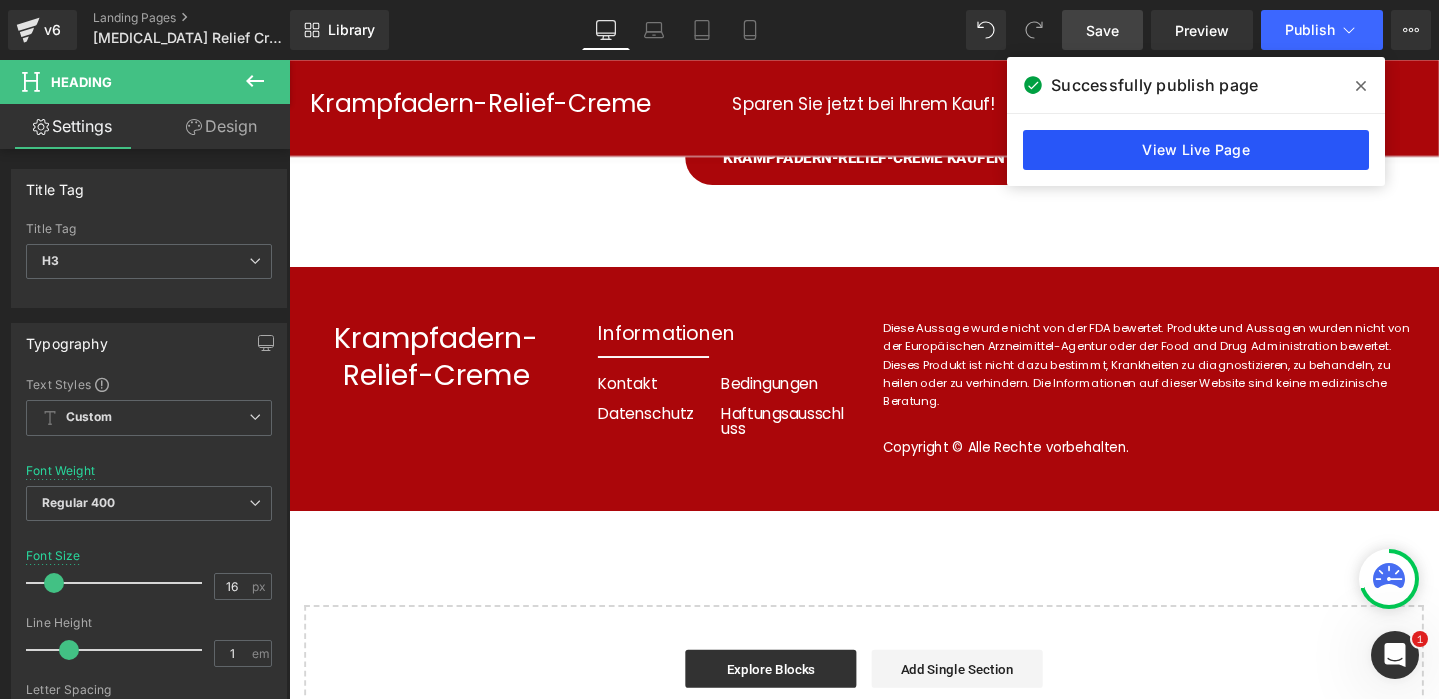 click on "View Live Page" at bounding box center [1196, 150] 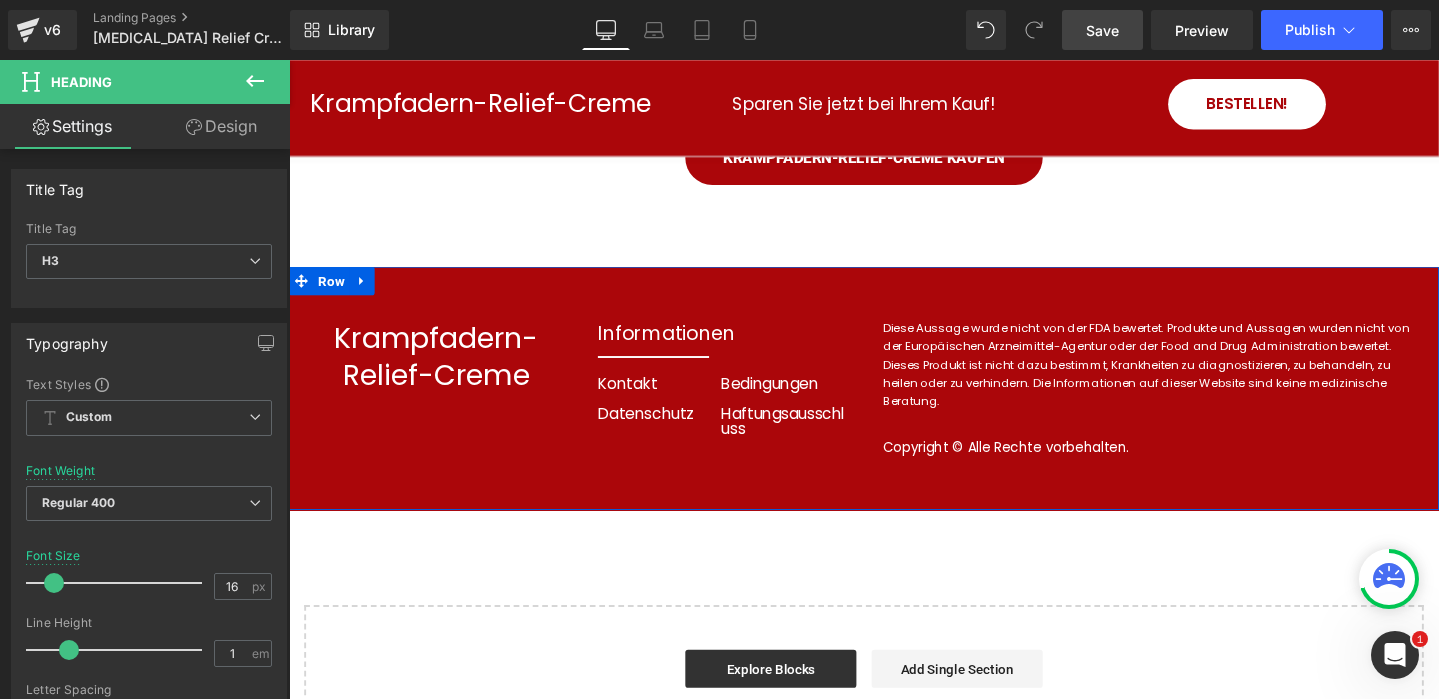 scroll, scrollTop: 9289, scrollLeft: 0, axis: vertical 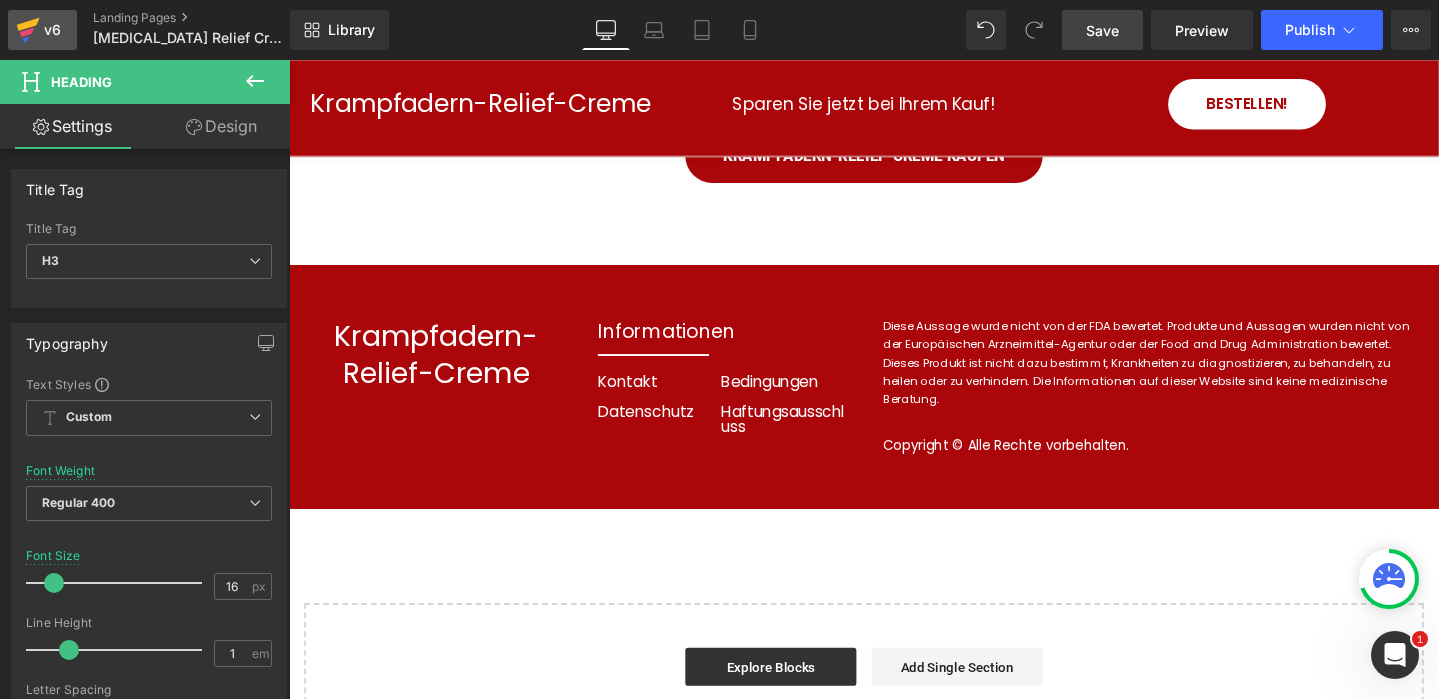 click on "v6" at bounding box center (52, 30) 